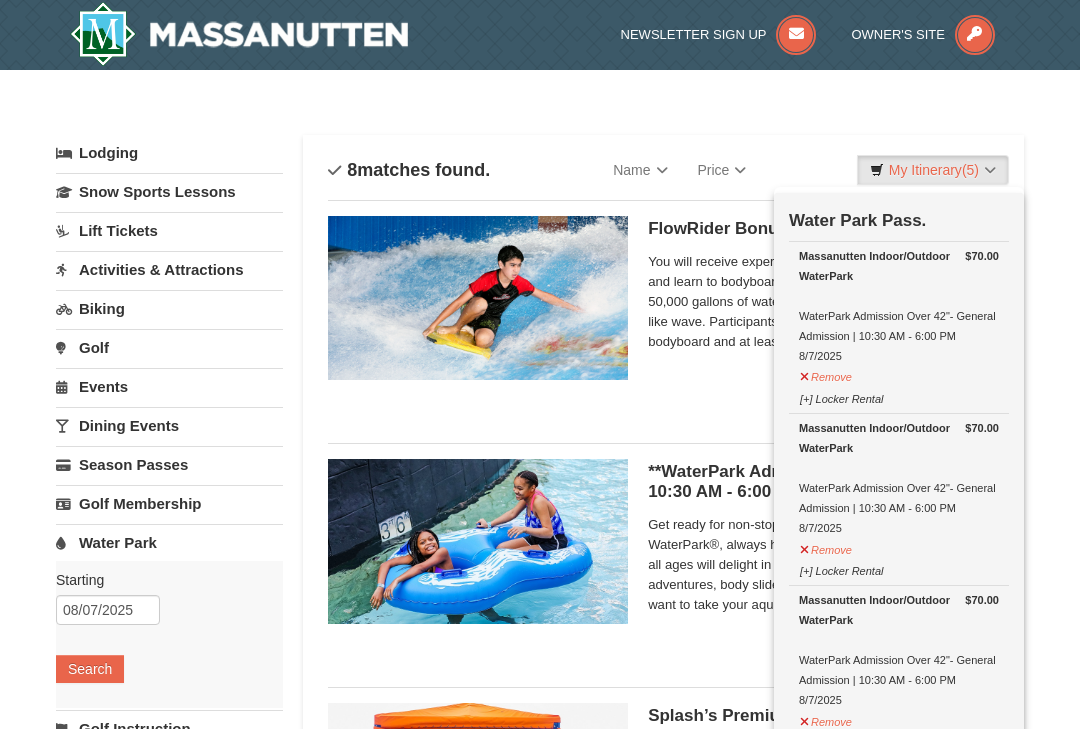 scroll, scrollTop: 633, scrollLeft: 0, axis: vertical 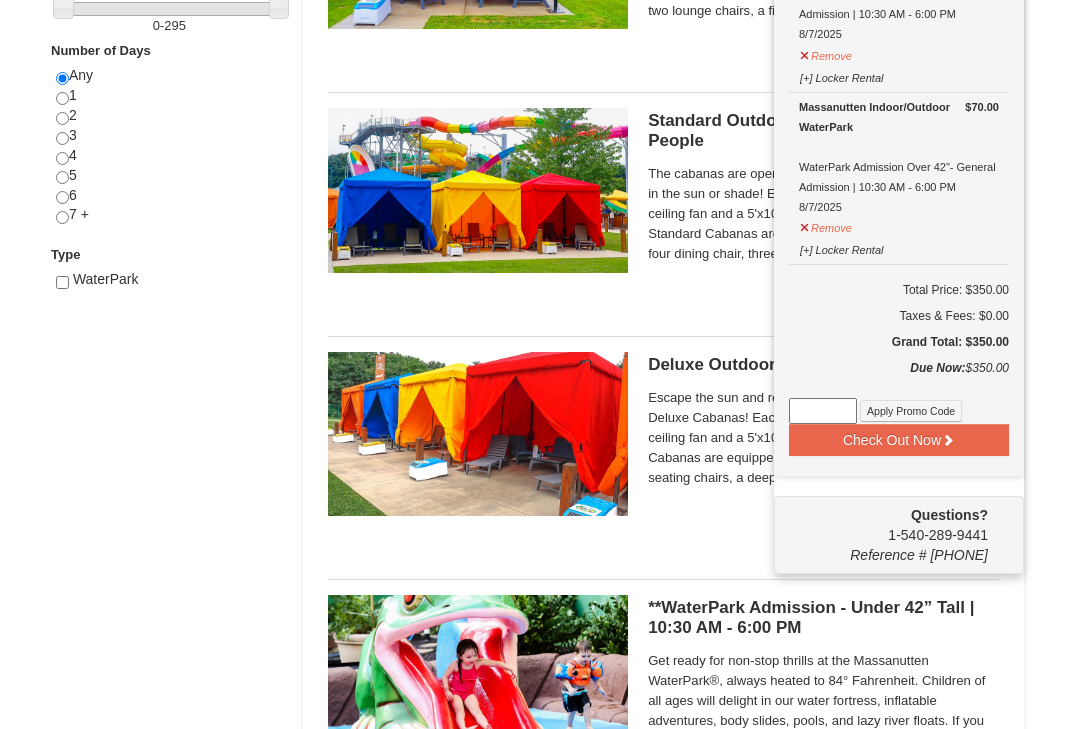 click on "Check Out Now" at bounding box center [899, 440] 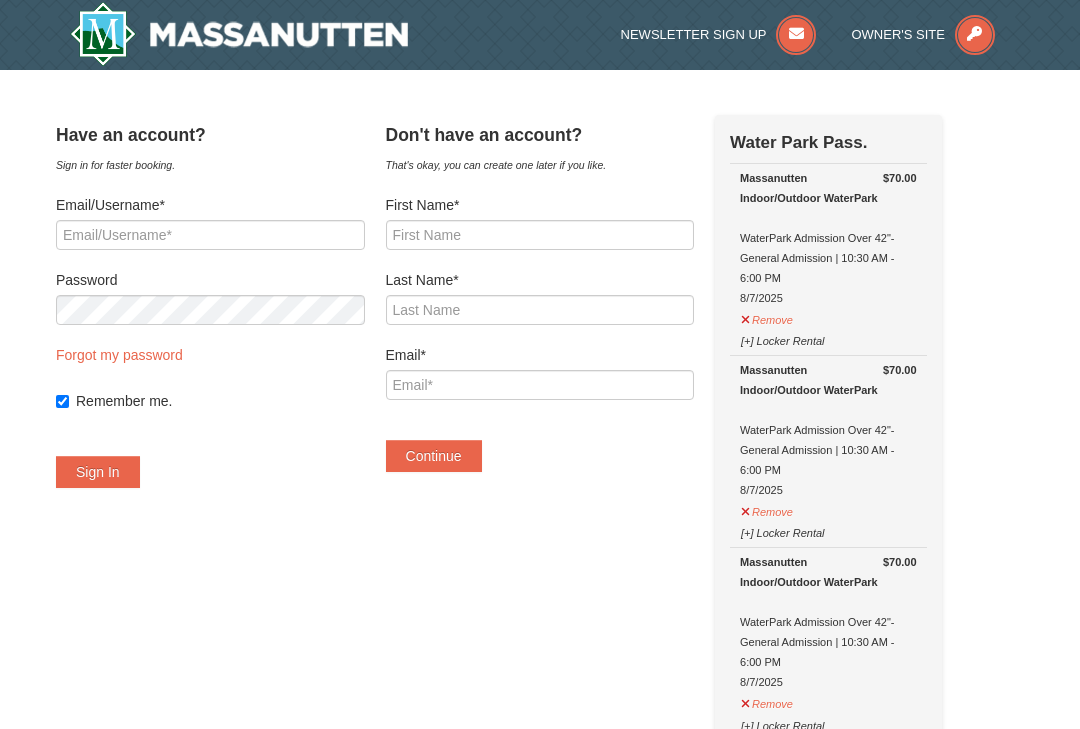scroll, scrollTop: 0, scrollLeft: 0, axis: both 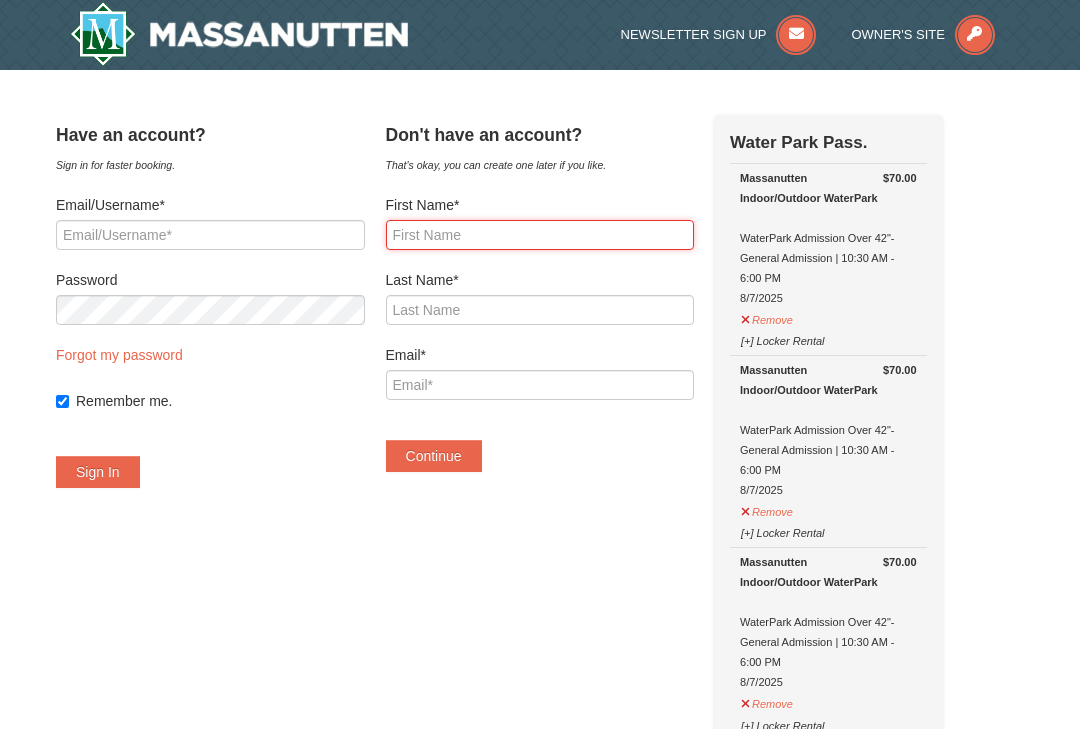 click on "First Name*" at bounding box center [540, 235] 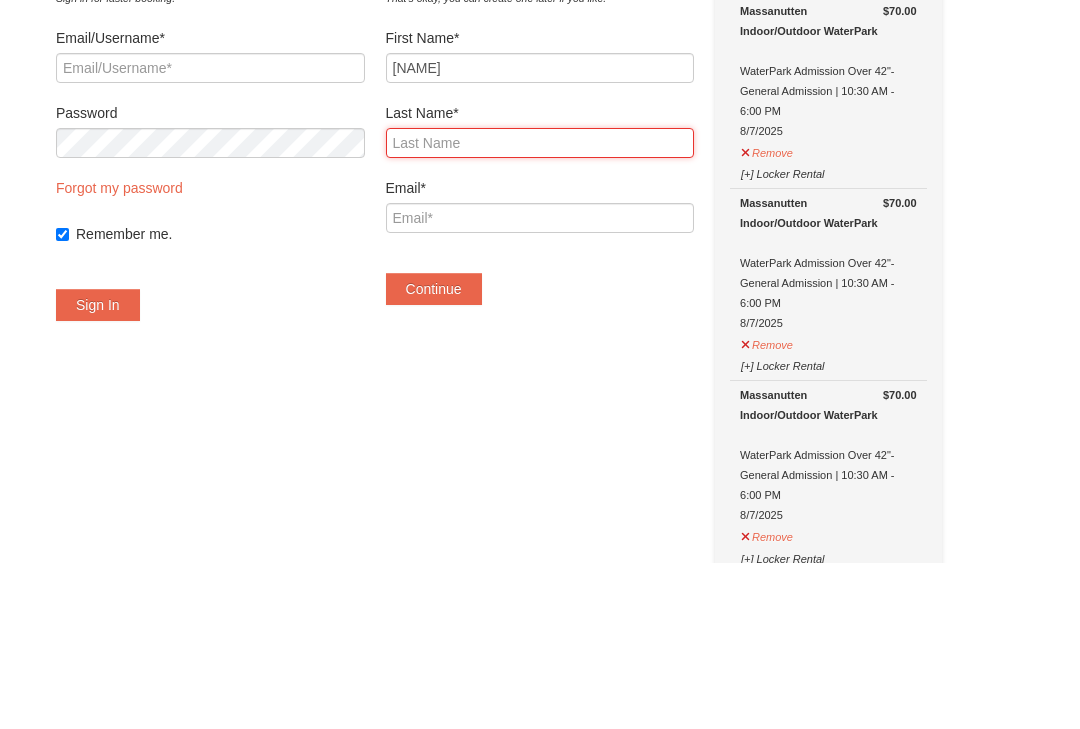 click on "Last Name*" at bounding box center [540, 310] 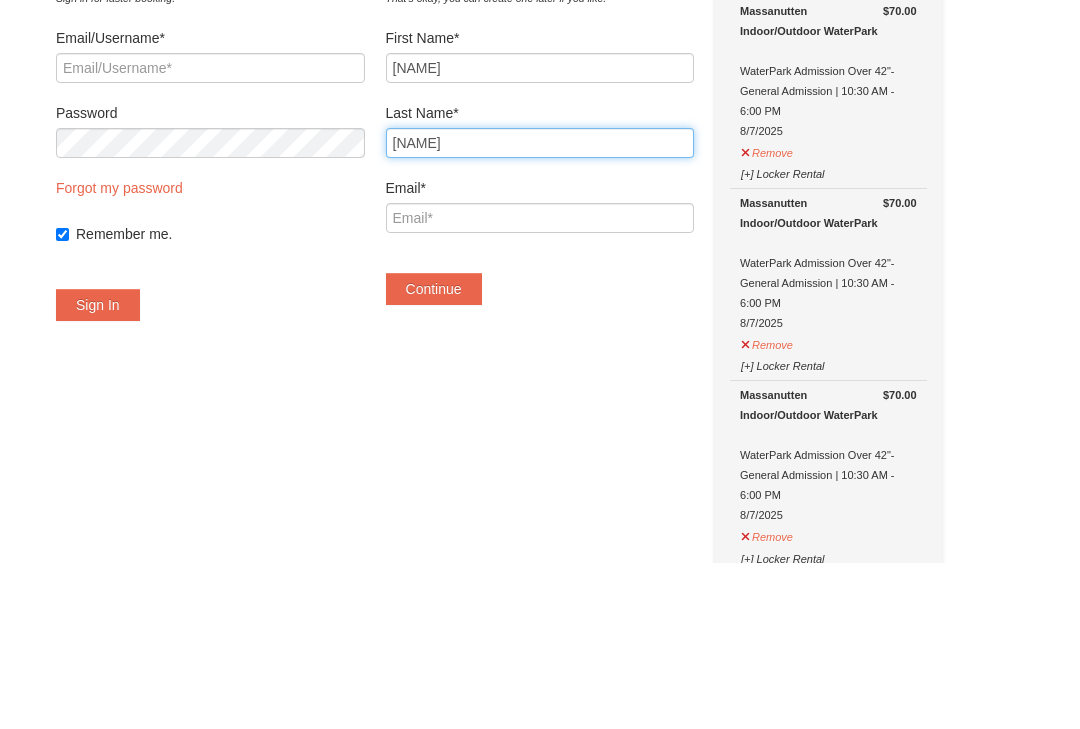 type on "Paige" 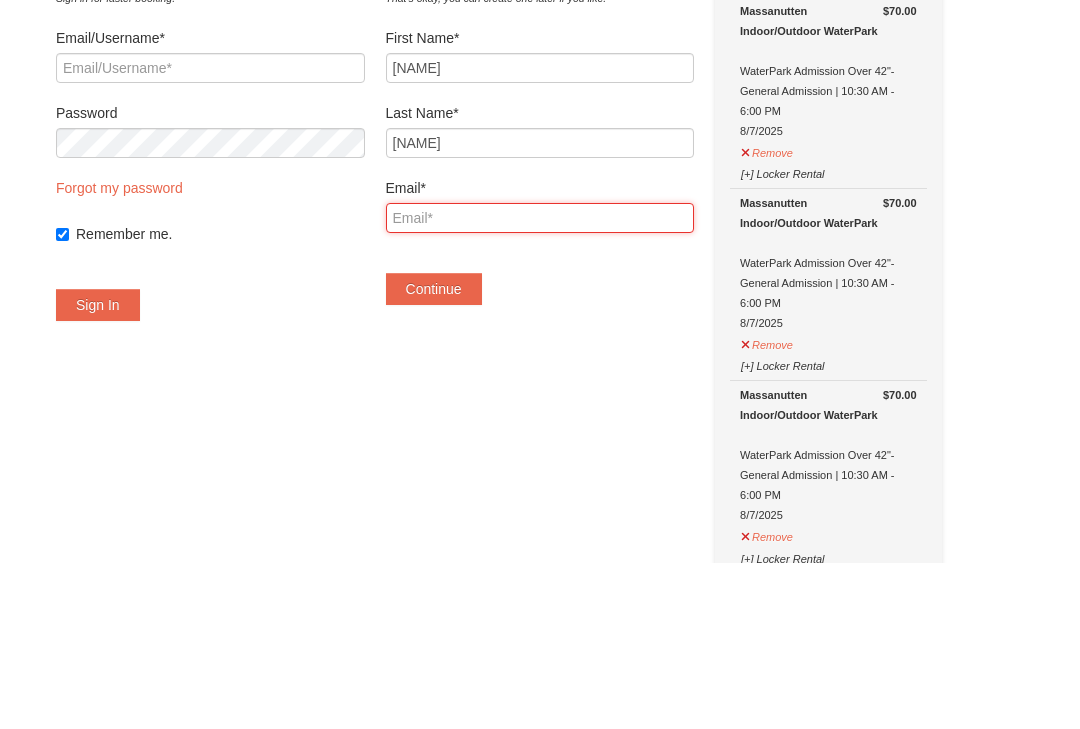click on "Email*" at bounding box center [540, 385] 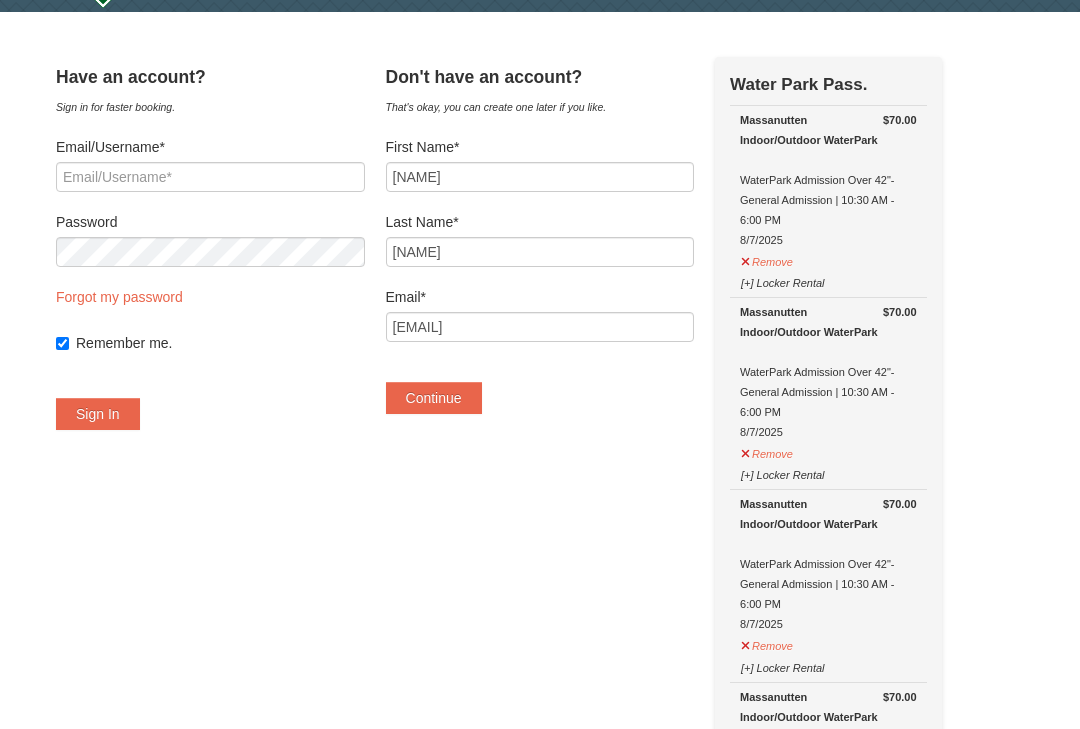 scroll, scrollTop: 58, scrollLeft: 0, axis: vertical 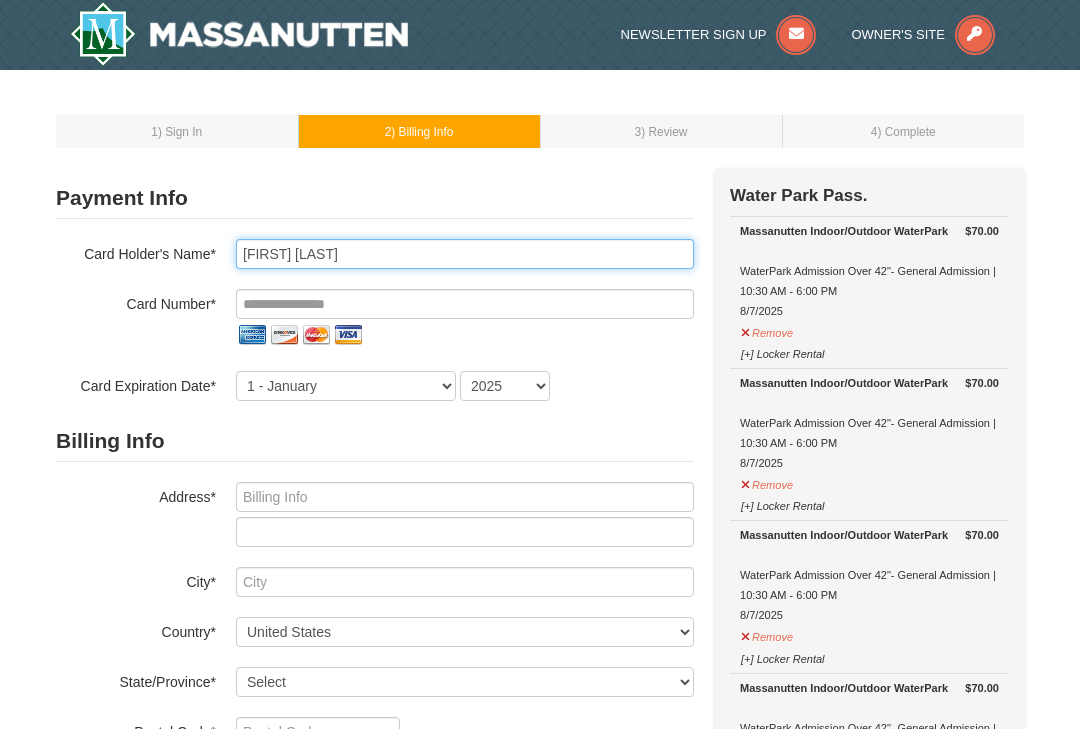 click on "[FIRST] [LAST]" at bounding box center (465, 254) 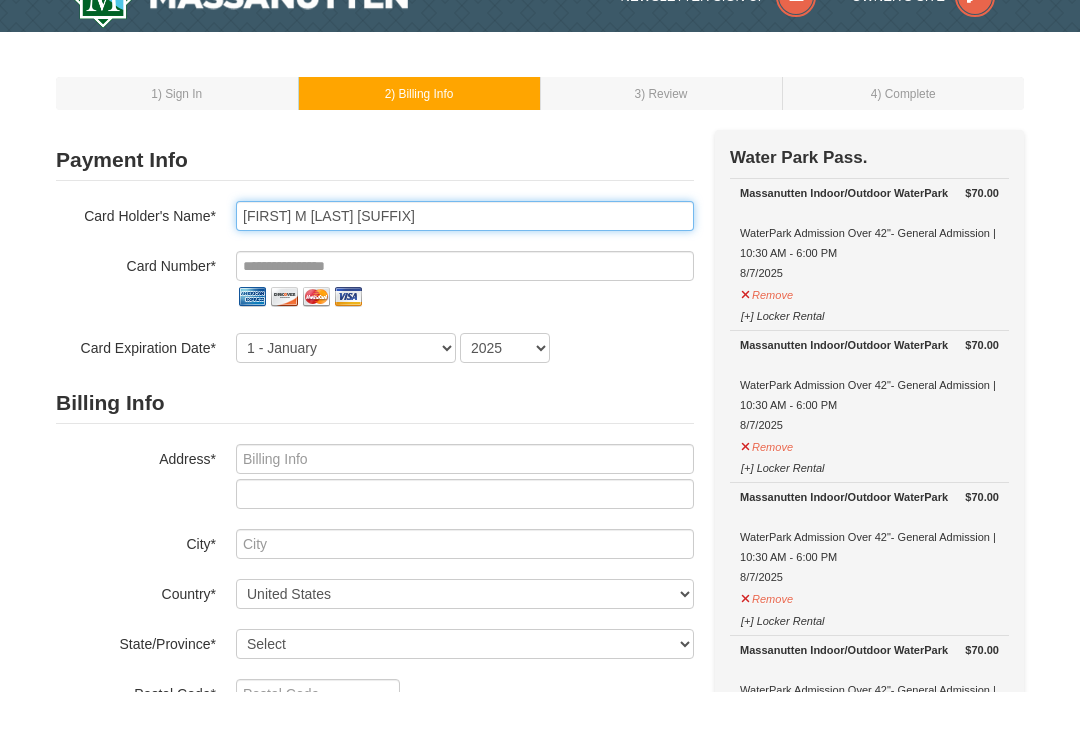 type on "[FIRST] M [LAST] [SUFFIX]" 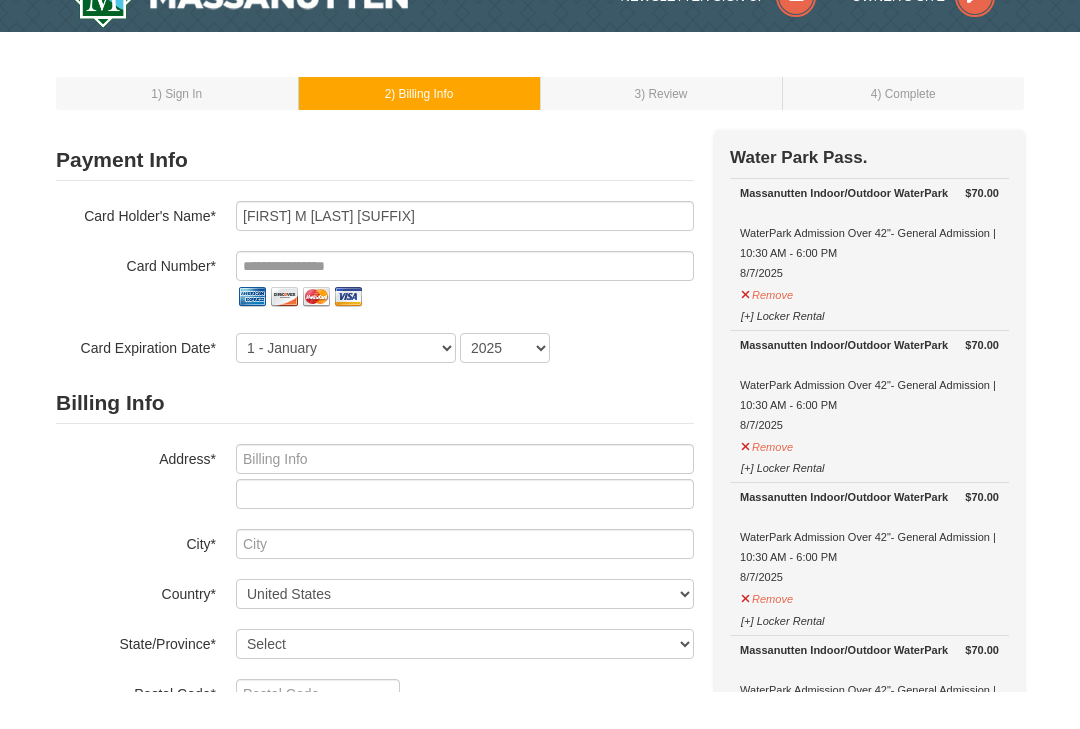 click at bounding box center (348, 335) 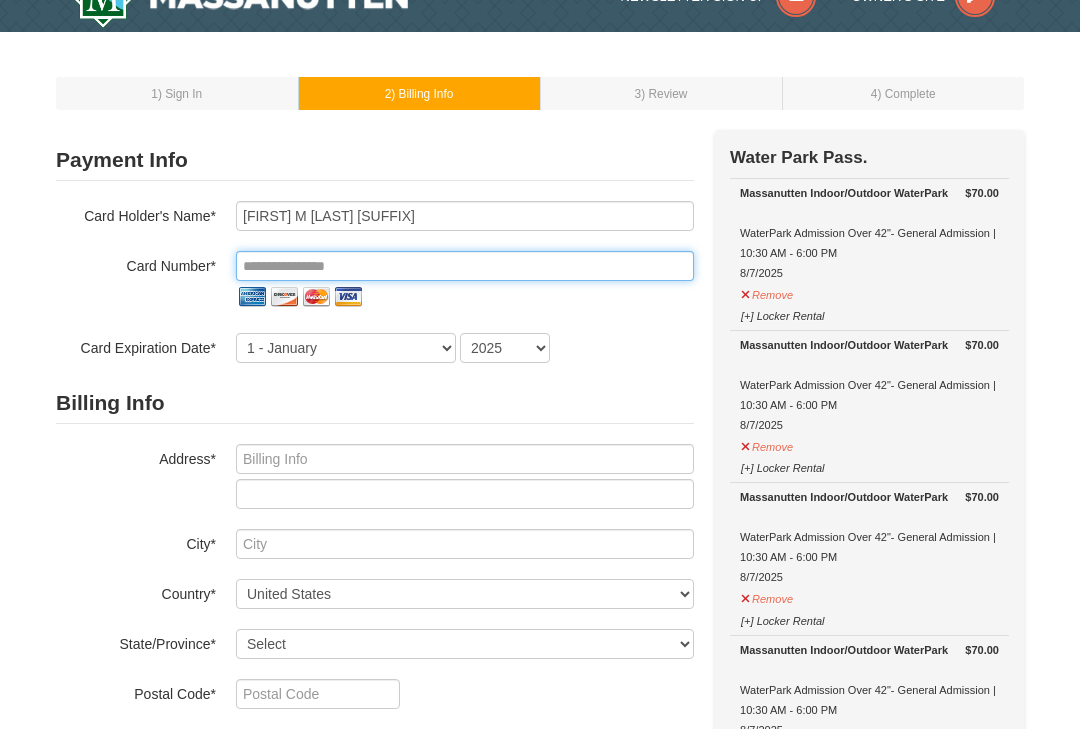 click at bounding box center [465, 266] 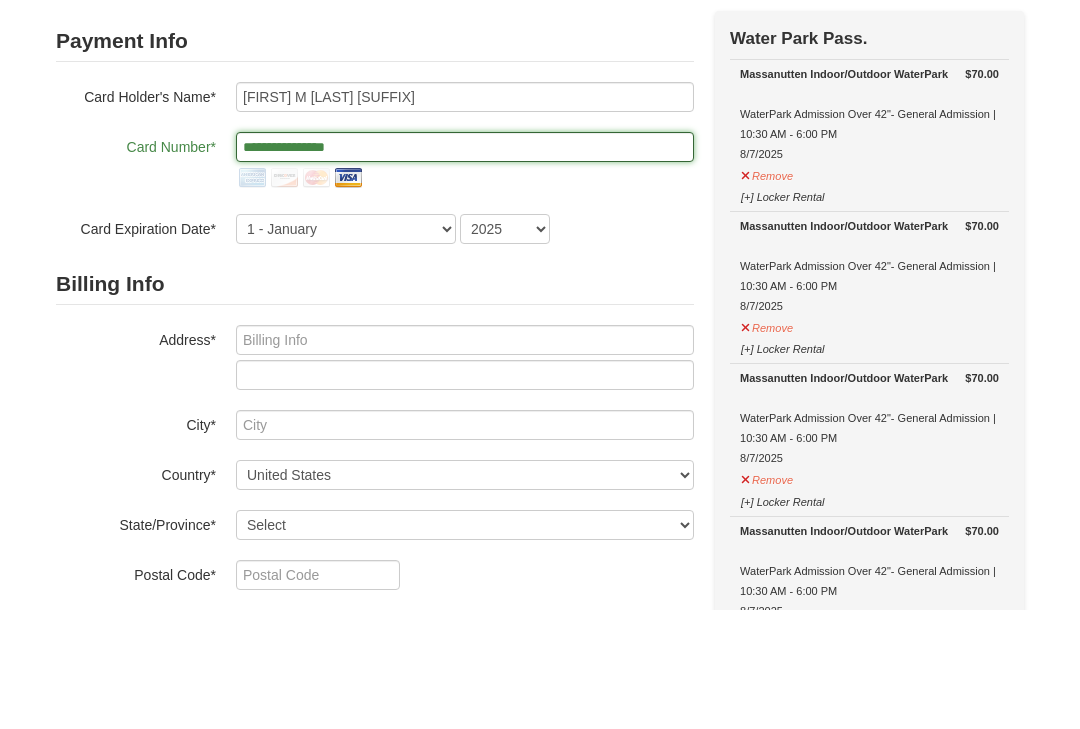 type on "**********" 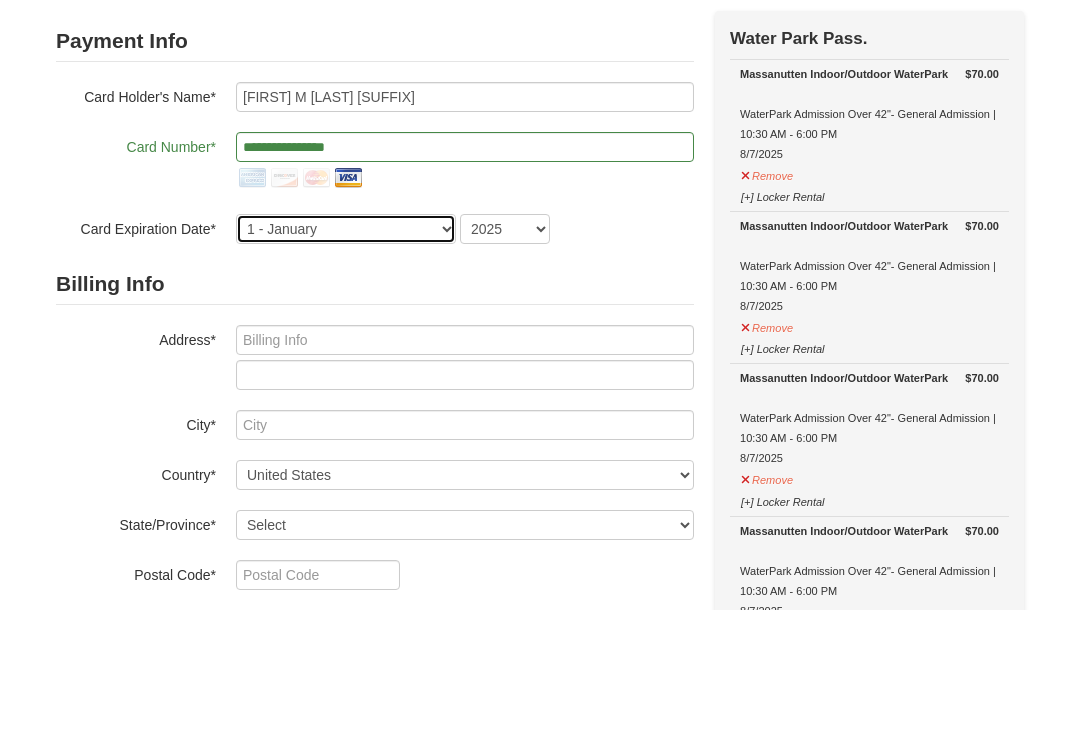 click on "1 - January 2 - February 3 - March 4 - April 5 - May 6 - June 7 - July 8 - August 9 - September 10 - October 11 - November 12 - December" at bounding box center (346, 349) 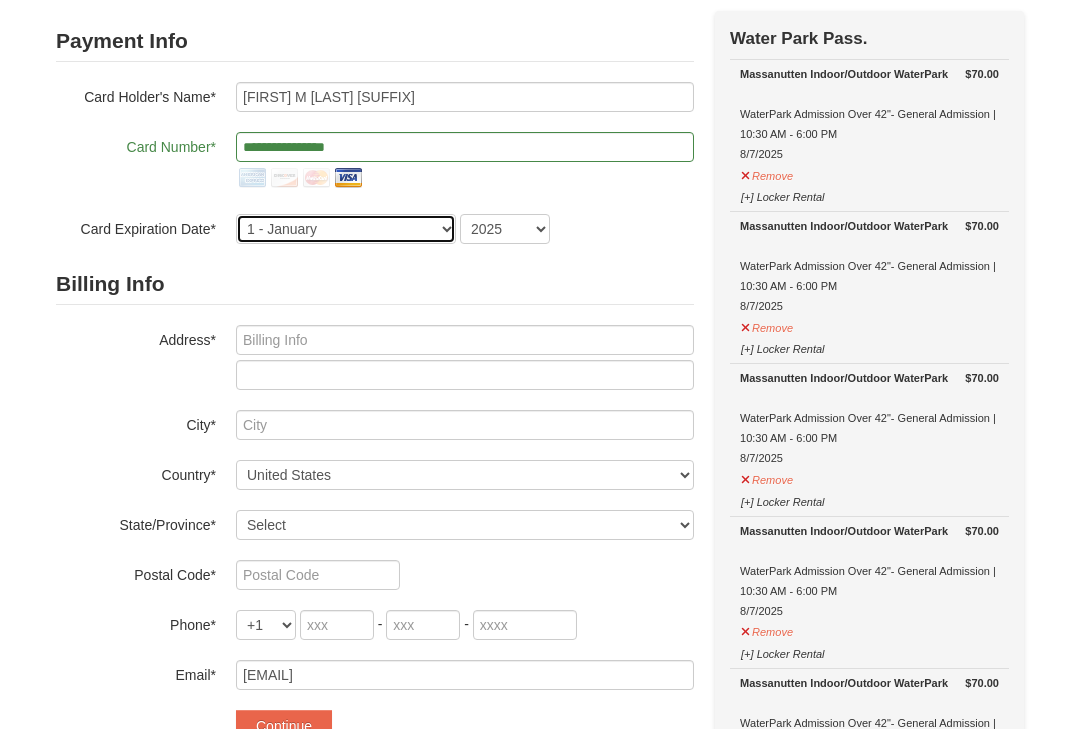 select on "8" 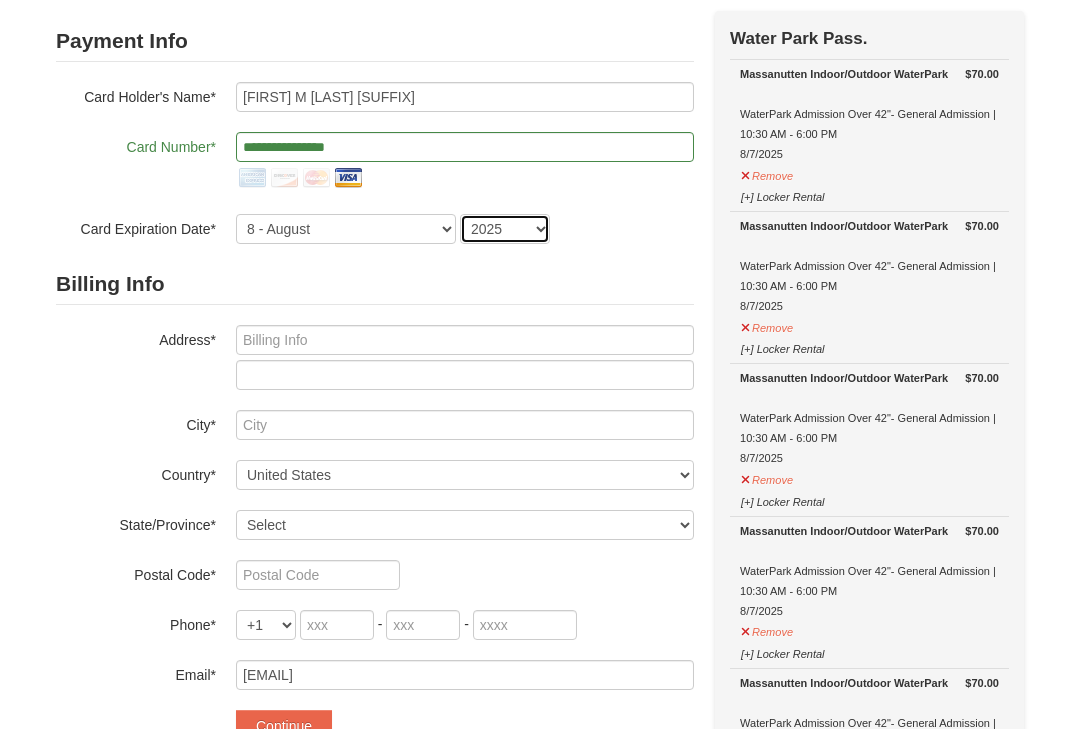 click on "2025 2026 2027 2028 2029 2030 2031 2032 2033 2034" at bounding box center (505, 229) 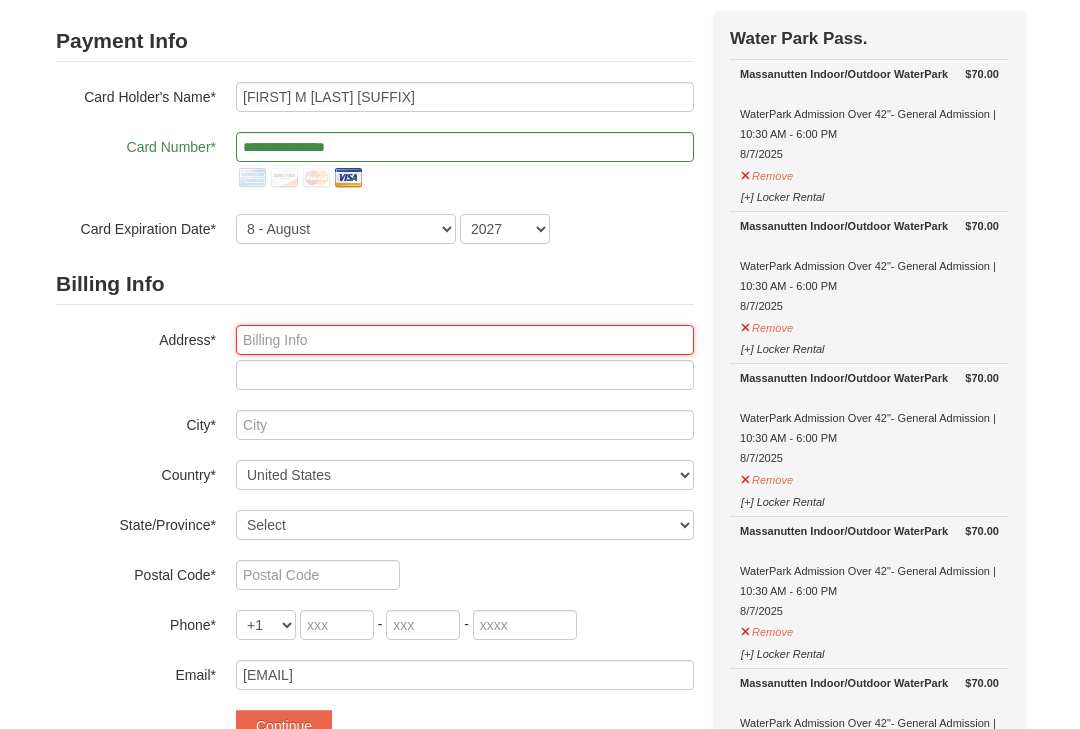 click at bounding box center [465, 340] 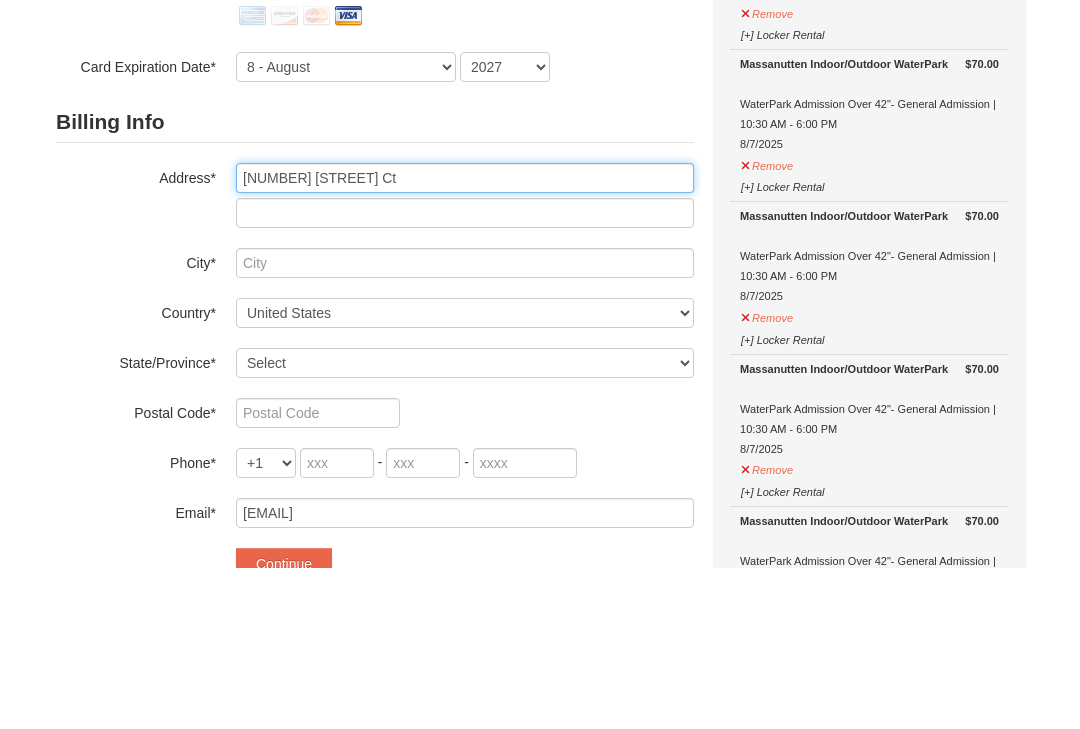 type on "[NUMBER] [STREET] Ct" 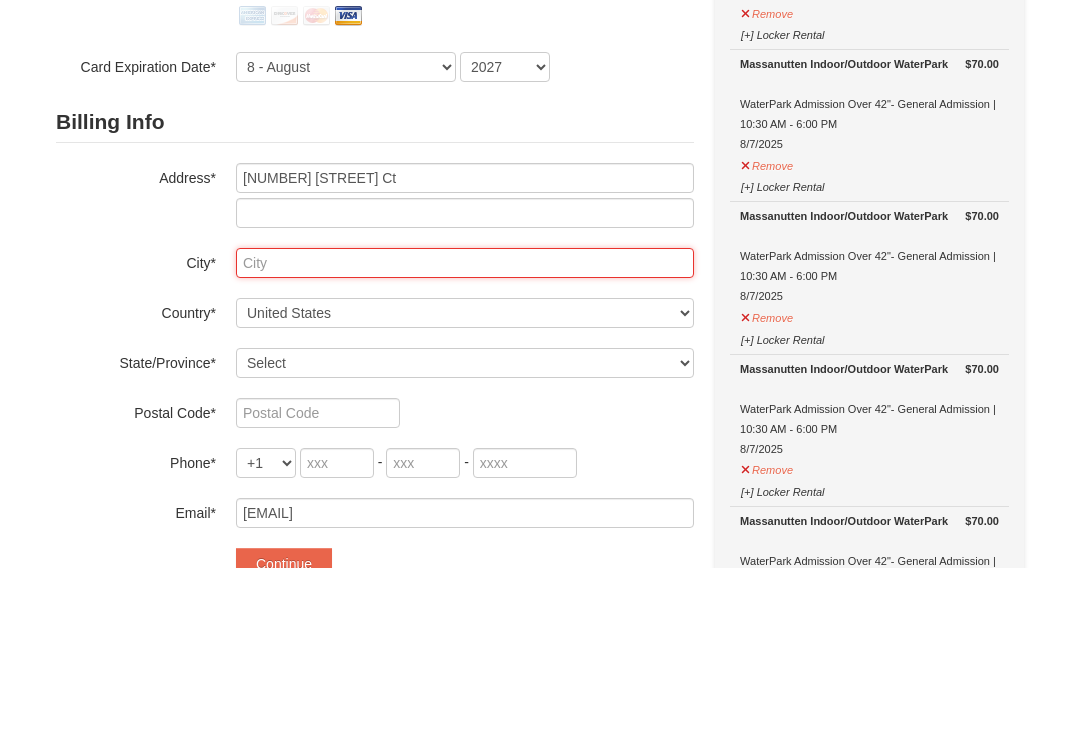 click at bounding box center (465, 425) 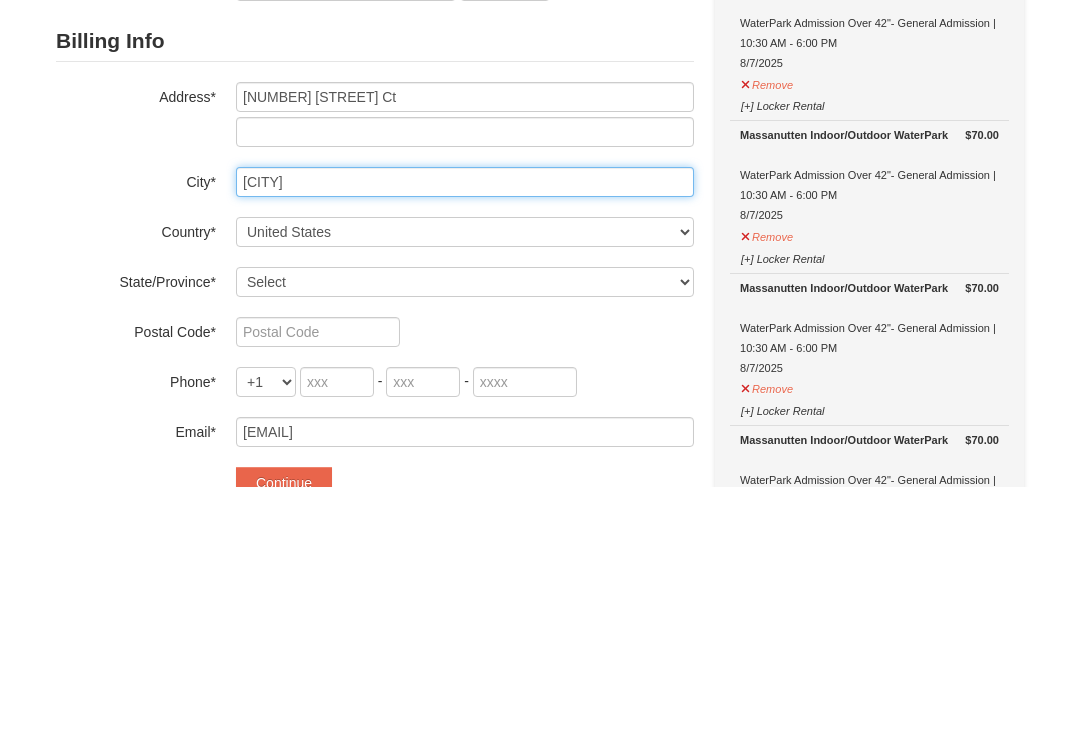 type on "Winchester" 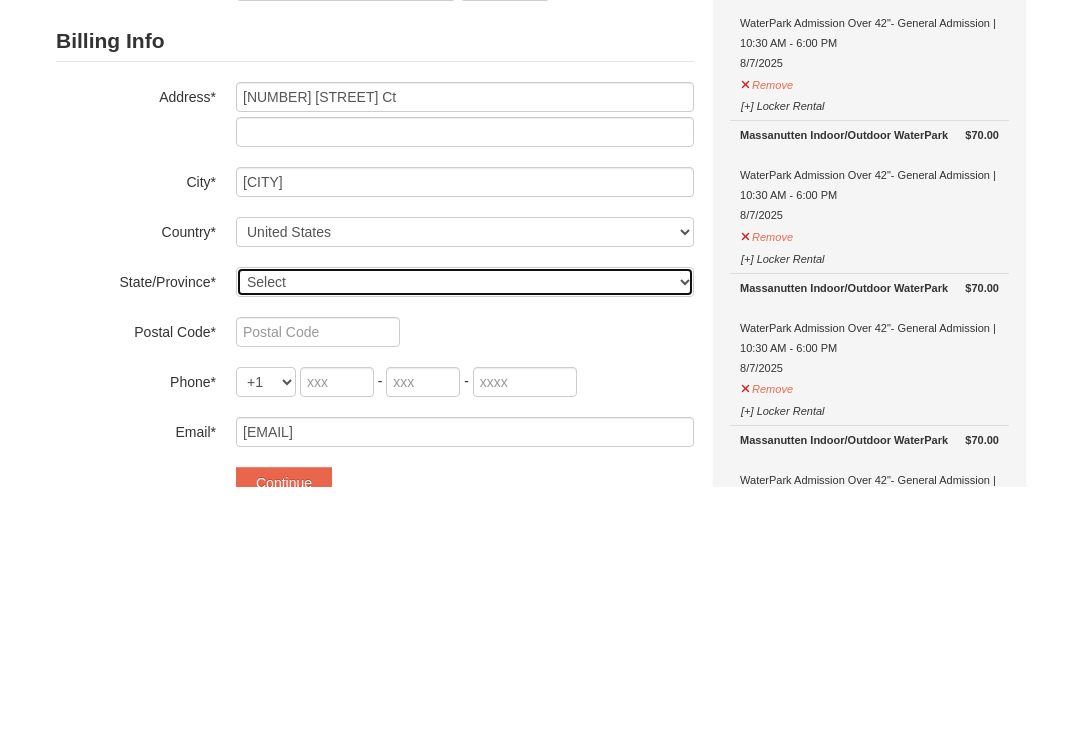 click on "Select Alabama Alaska American Samoa Arizona Arkansas California Colorado Connecticut Delaware District Of Columbia Federated States Of Micronesia Florida Georgia Guam Hawaii Idaho Illinois Indiana Iowa Kansas Kentucky Louisiana Maine Marshall Islands Maryland Massachusetts Michigan Minnesota Mississippi Missouri Montana Nebraska Nevada New Hampshire New Jersey New Mexico New York North Carolina North Dakota Northern Mariana Islands Ohio Oklahoma Oregon Palau Pennsylvania Puerto Rico Rhode Island South Carolina South Dakota Tennessee Texas Utah Vermont Virgin Islands Virginia Washington West Virginia Wisconsin Wyoming" at bounding box center [465, 525] 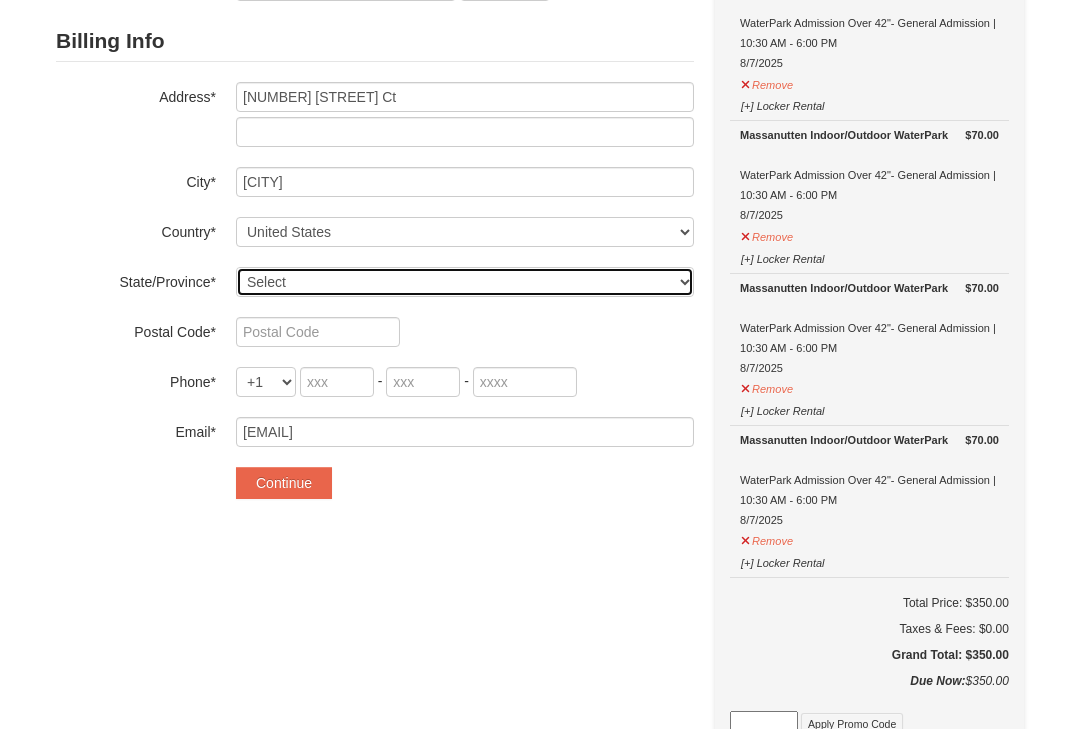select on "VA" 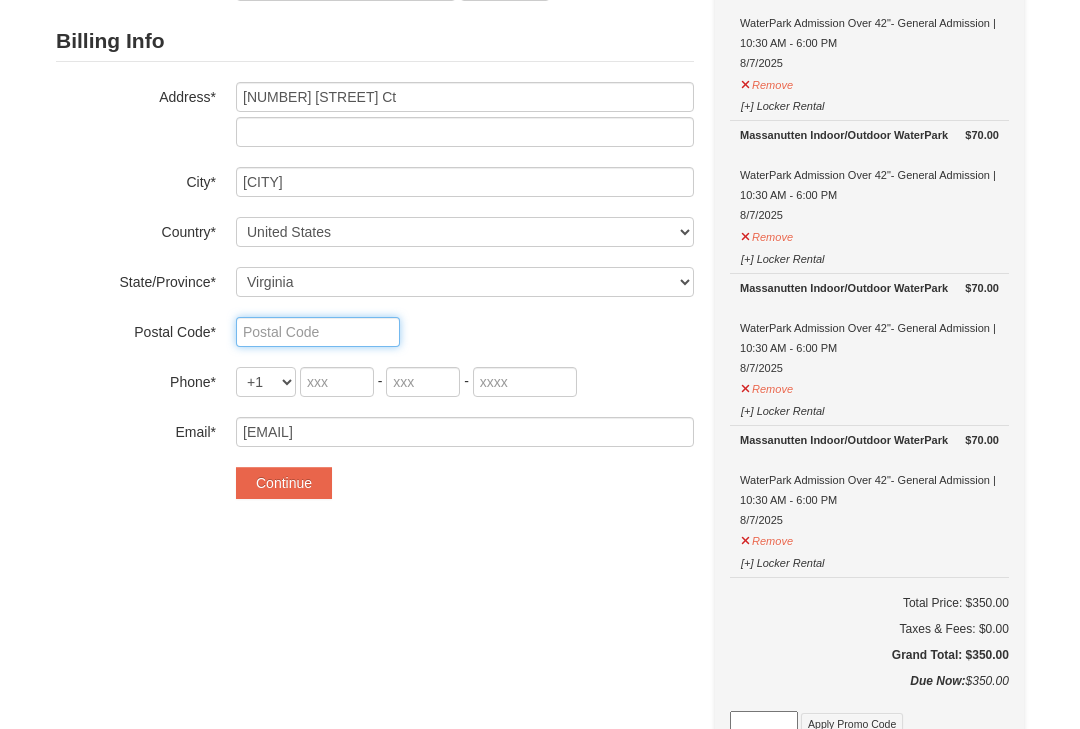click at bounding box center [318, 332] 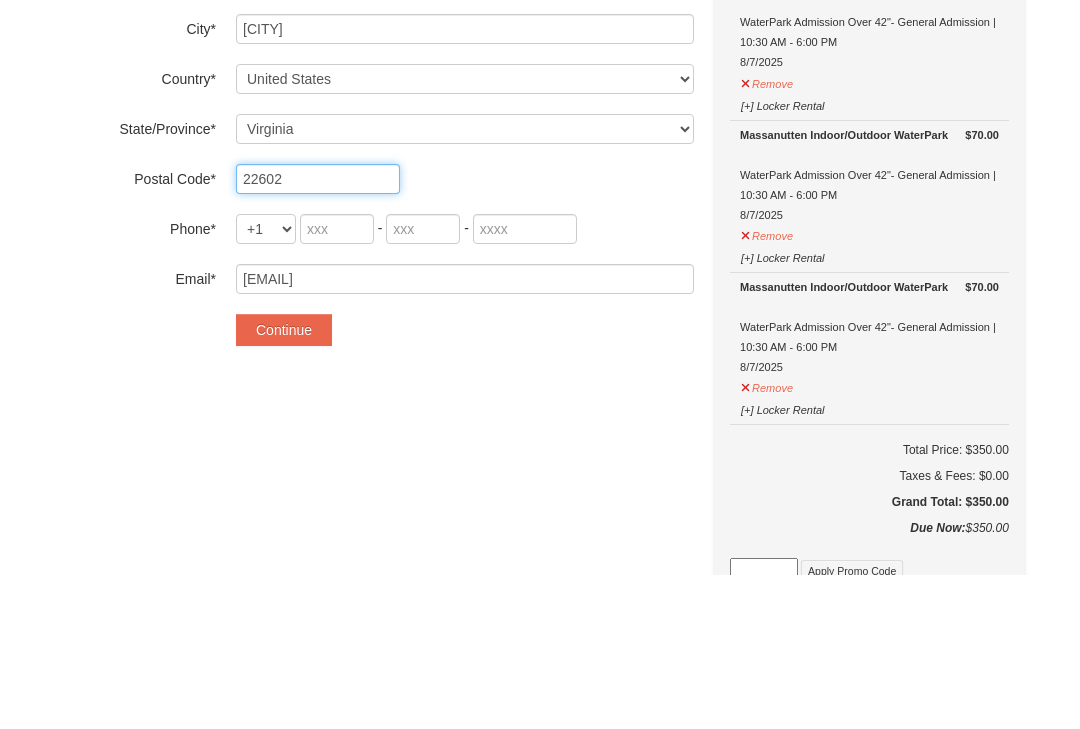 type on "22602" 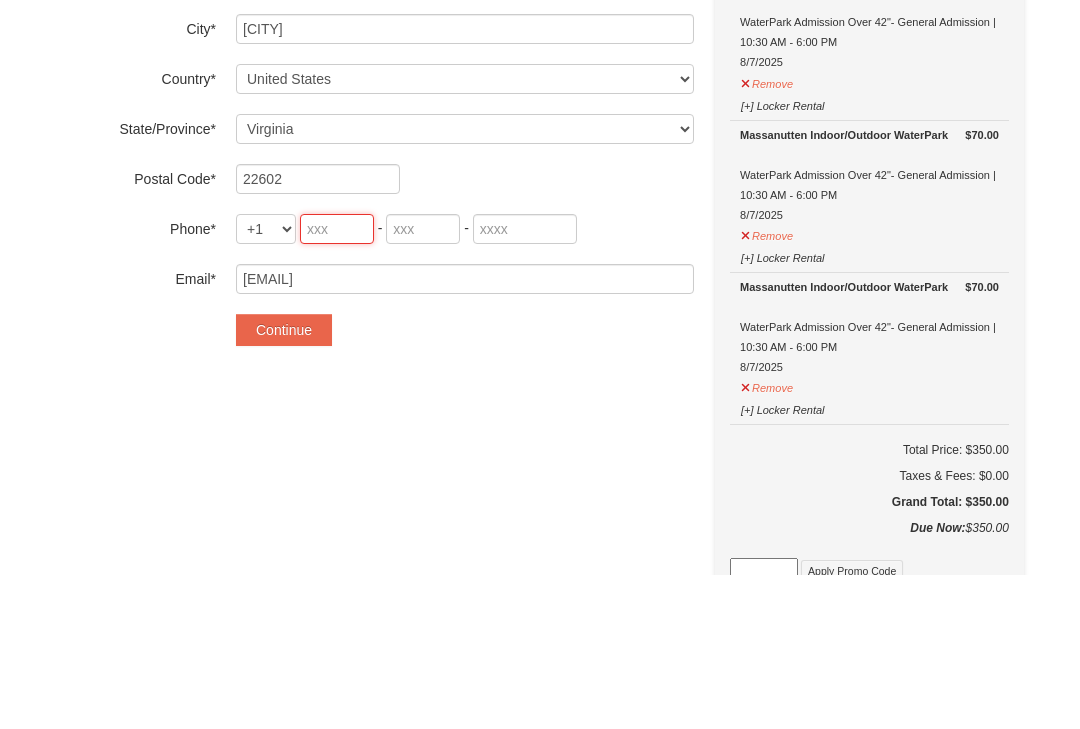 click at bounding box center [337, 383] 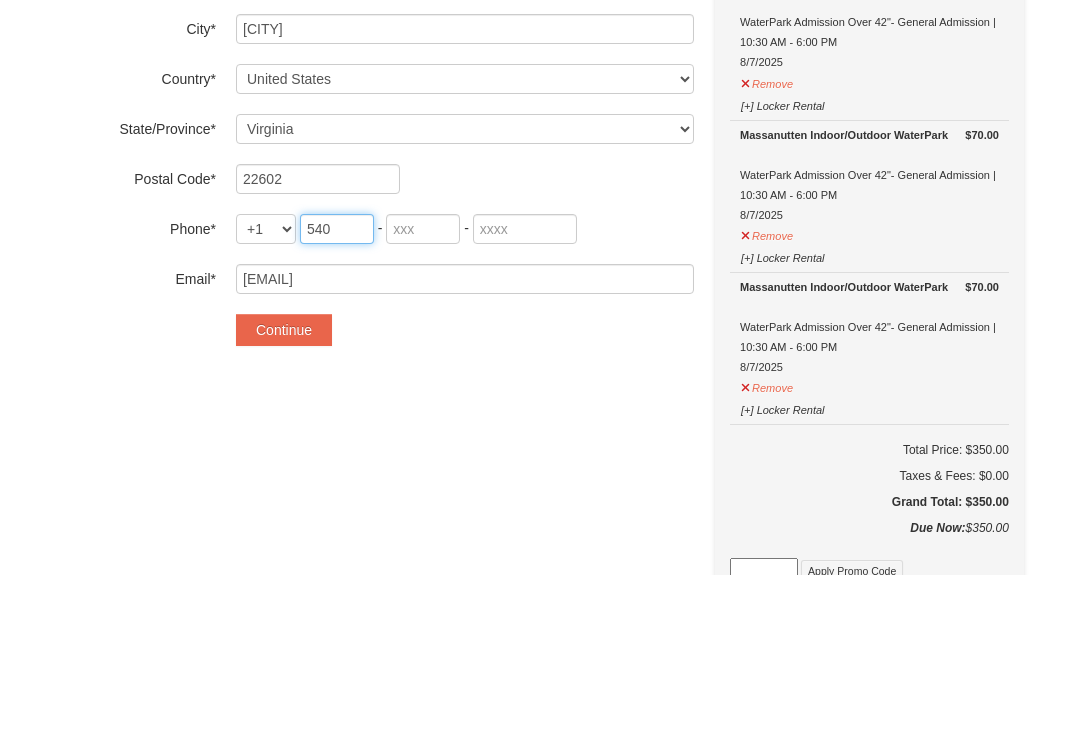 type on "540" 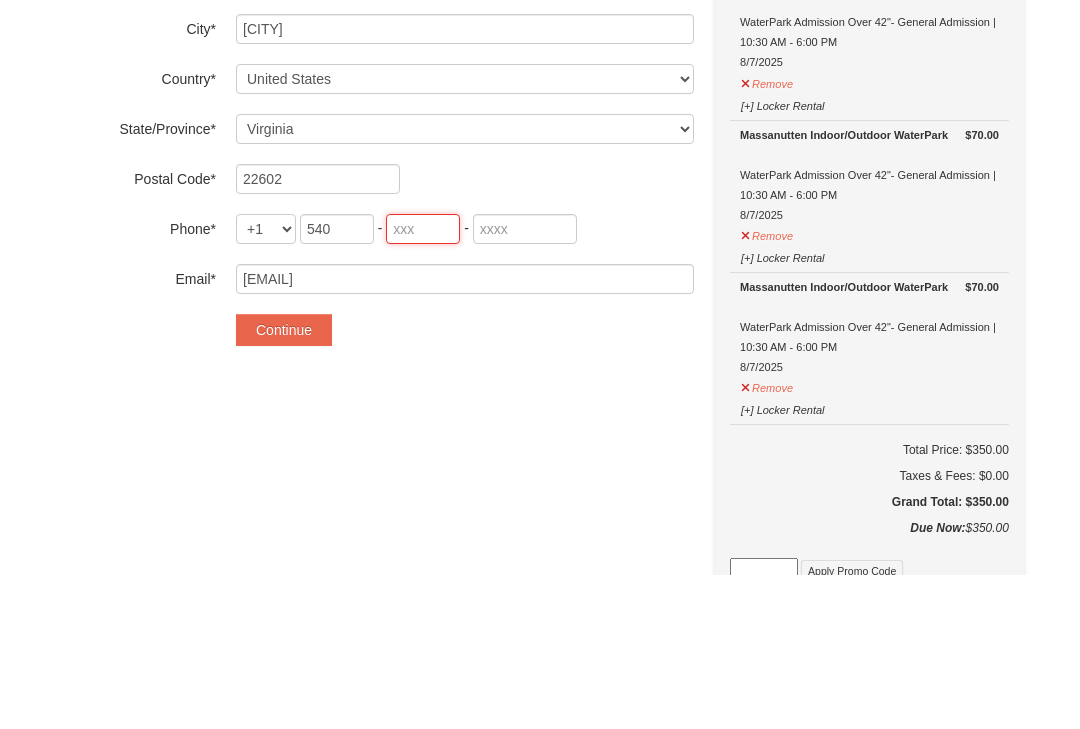 click at bounding box center [423, 383] 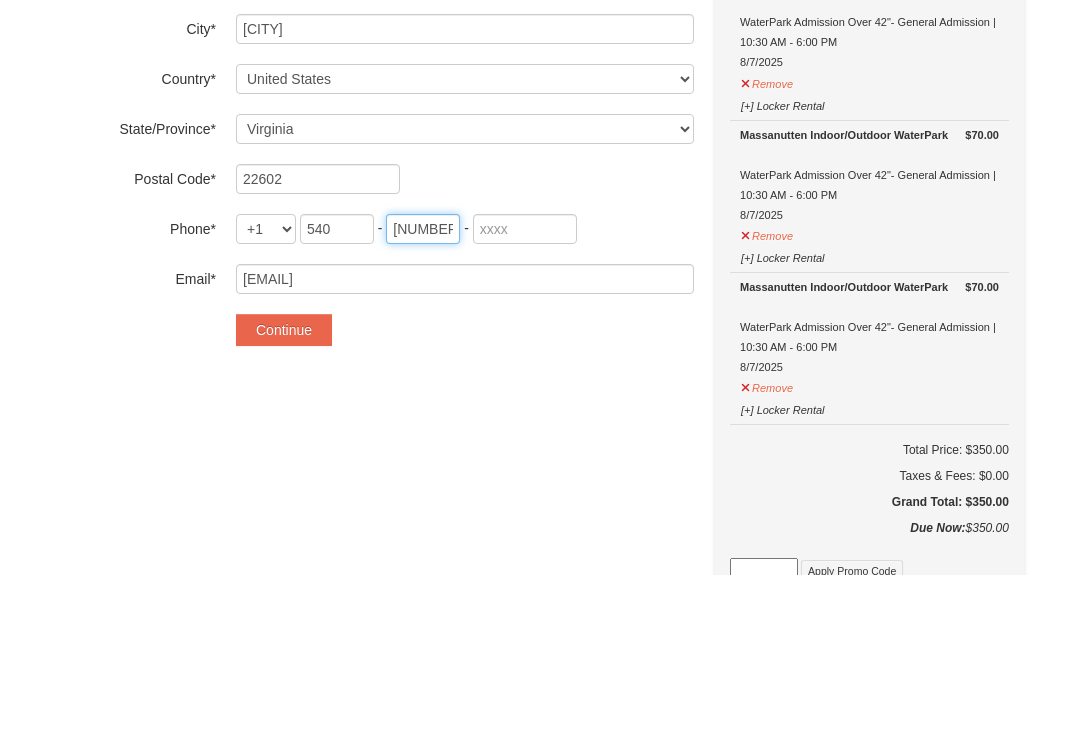 type on "533" 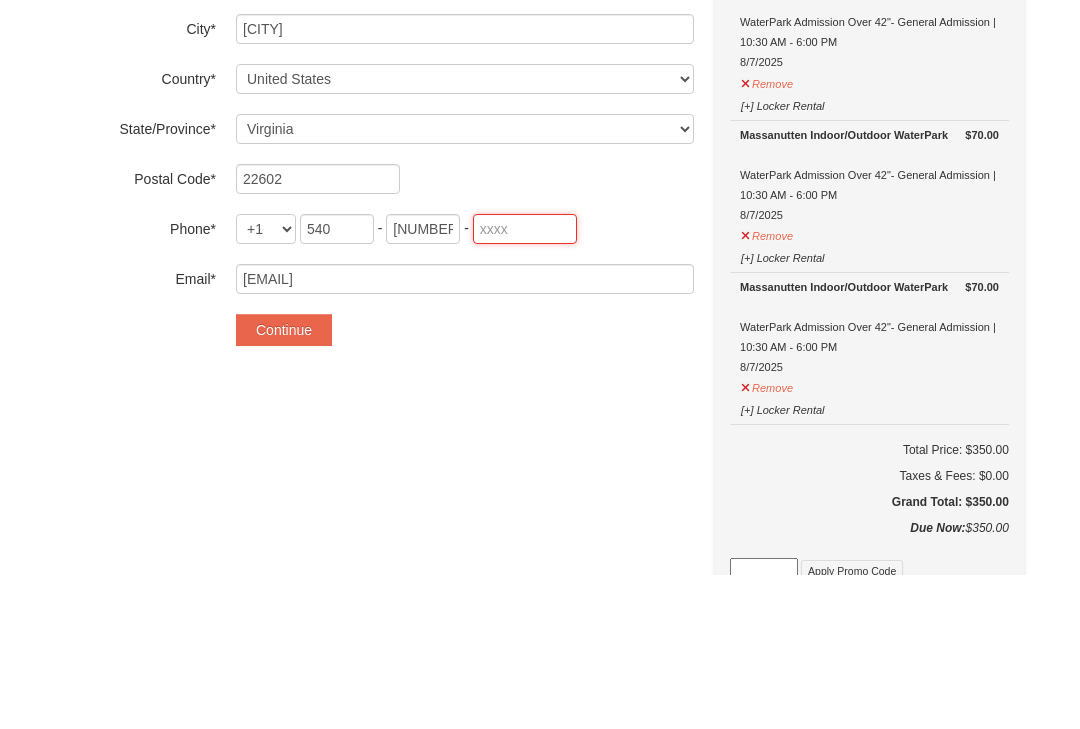 click at bounding box center [525, 383] 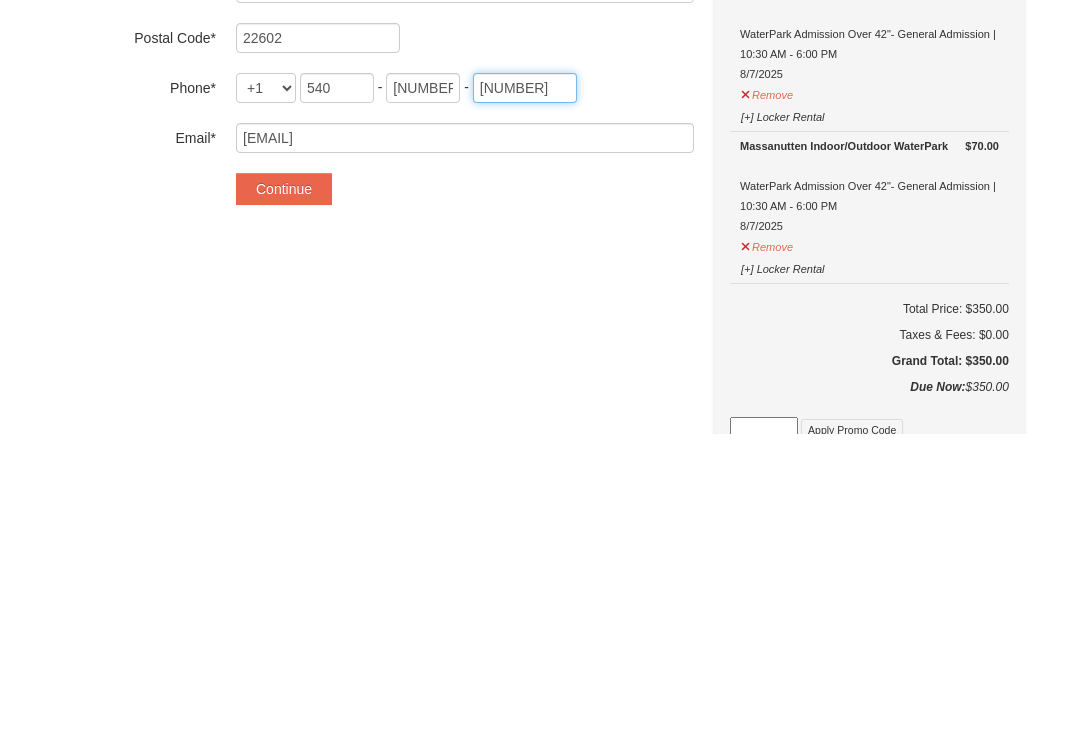 type on "0794" 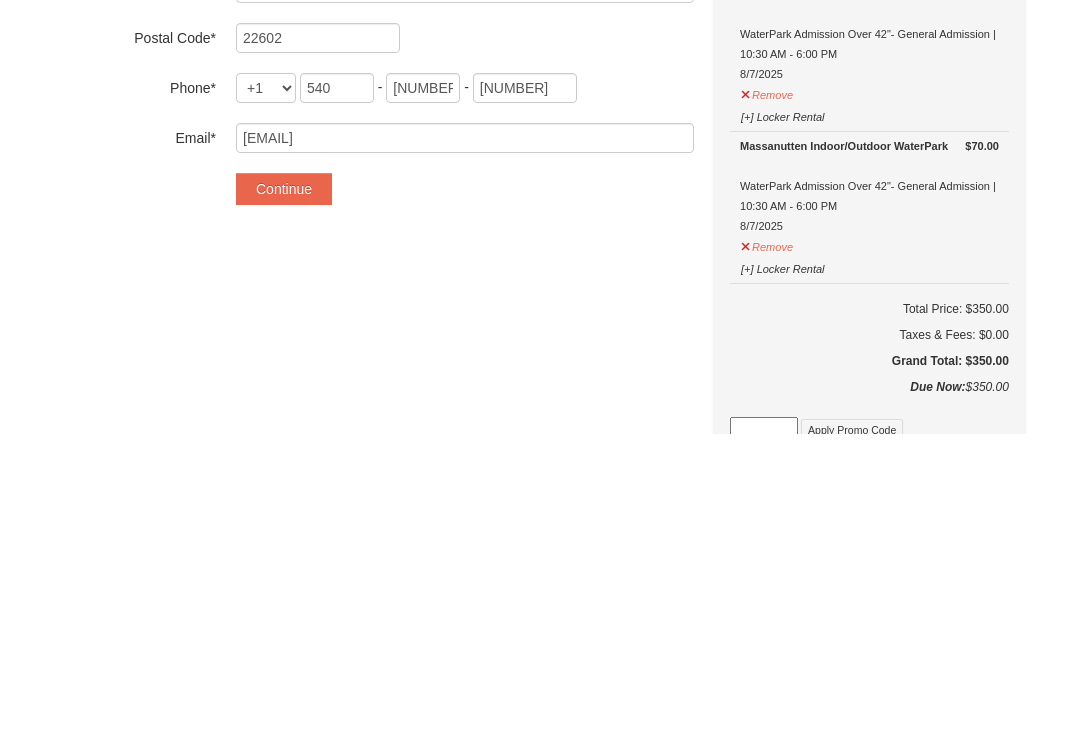 click on "Continue" at bounding box center (284, 484) 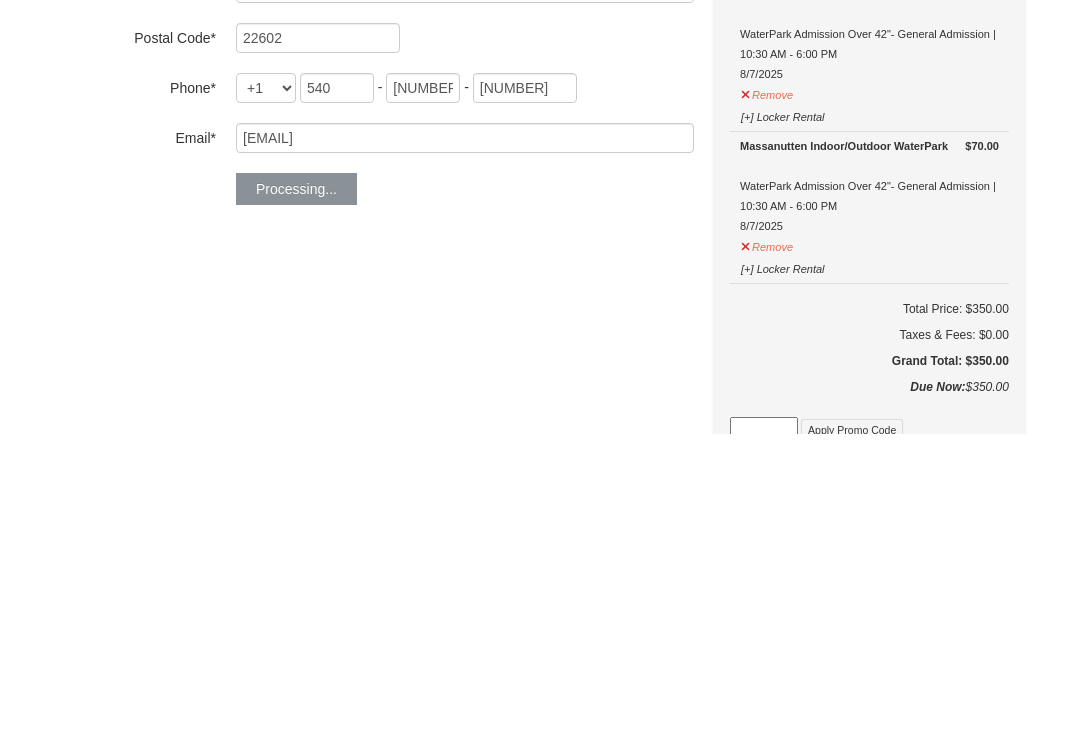 scroll, scrollTop: 695, scrollLeft: 0, axis: vertical 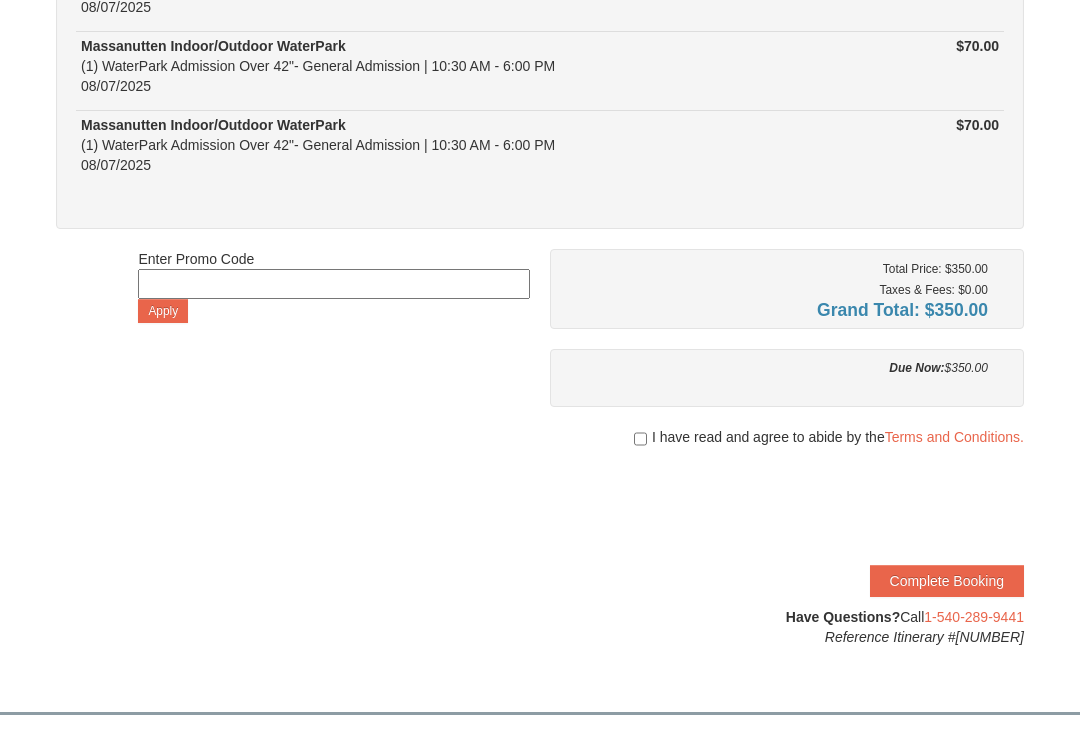 click on "Terms and Conditions." at bounding box center (954, 437) 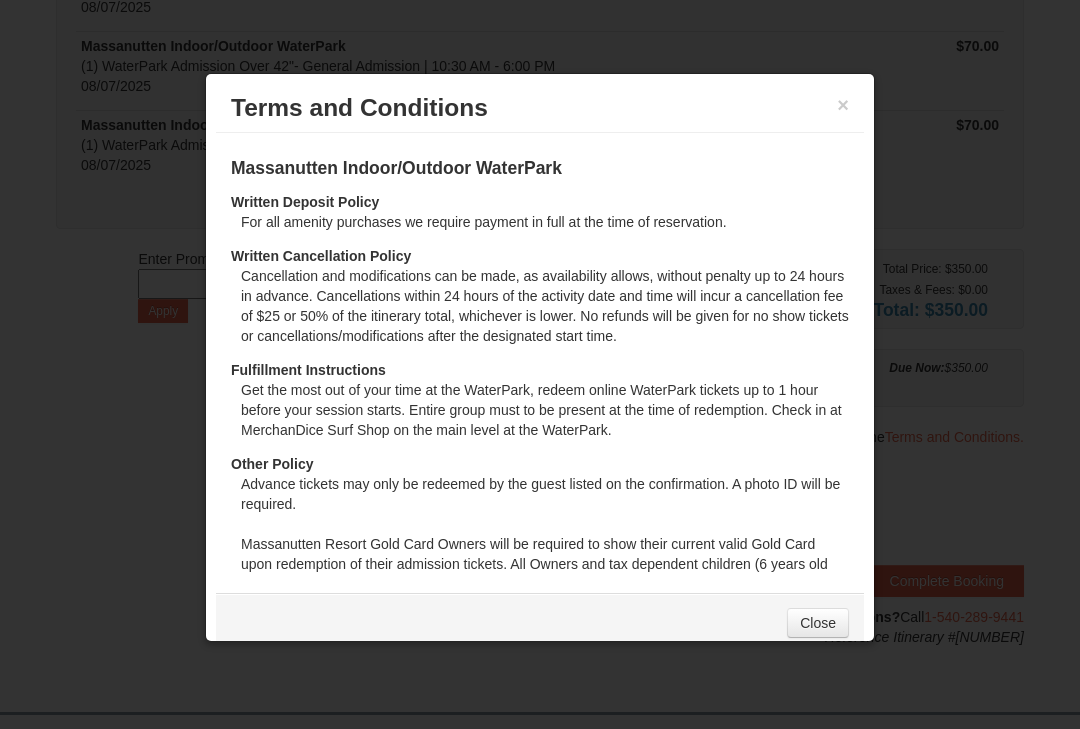 click on "Close" at bounding box center [818, 623] 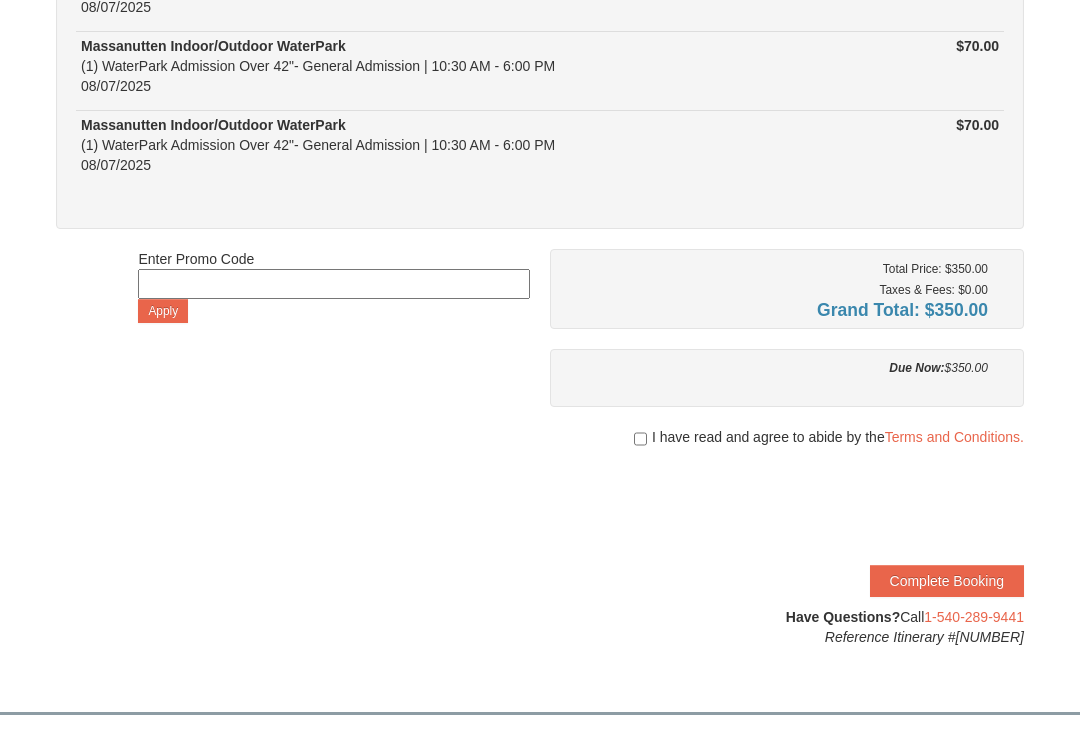 click on "I have read and agree to abide by the  Terms and Conditions." at bounding box center [787, 437] 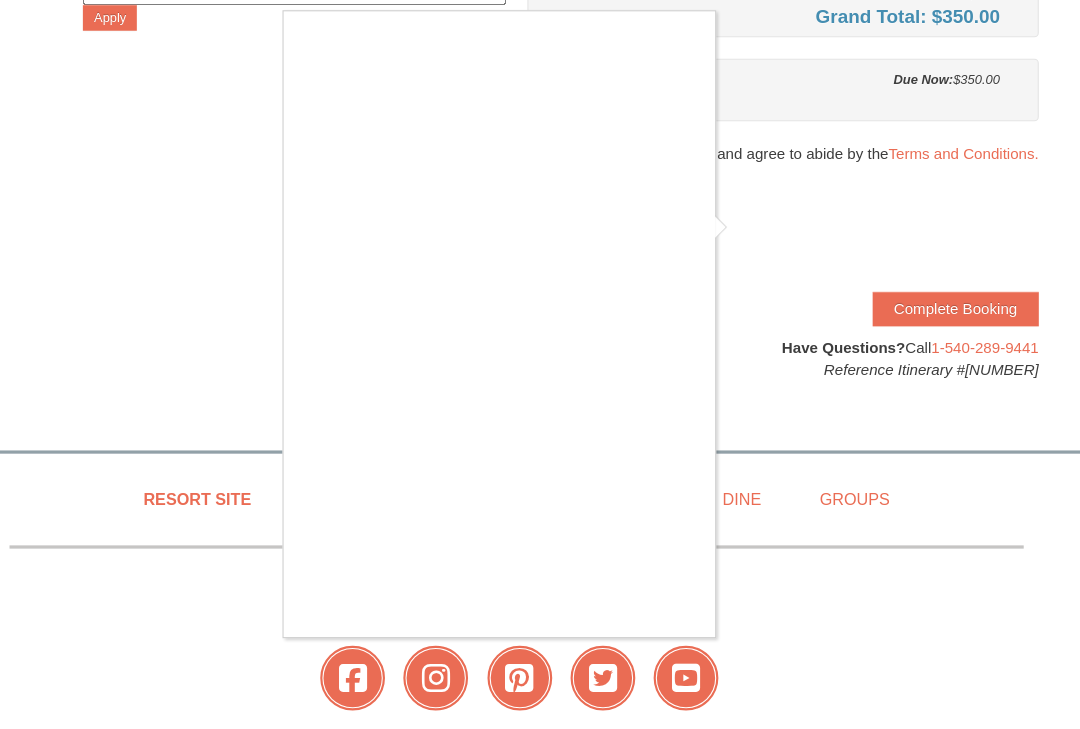 scroll, scrollTop: 709, scrollLeft: 0, axis: vertical 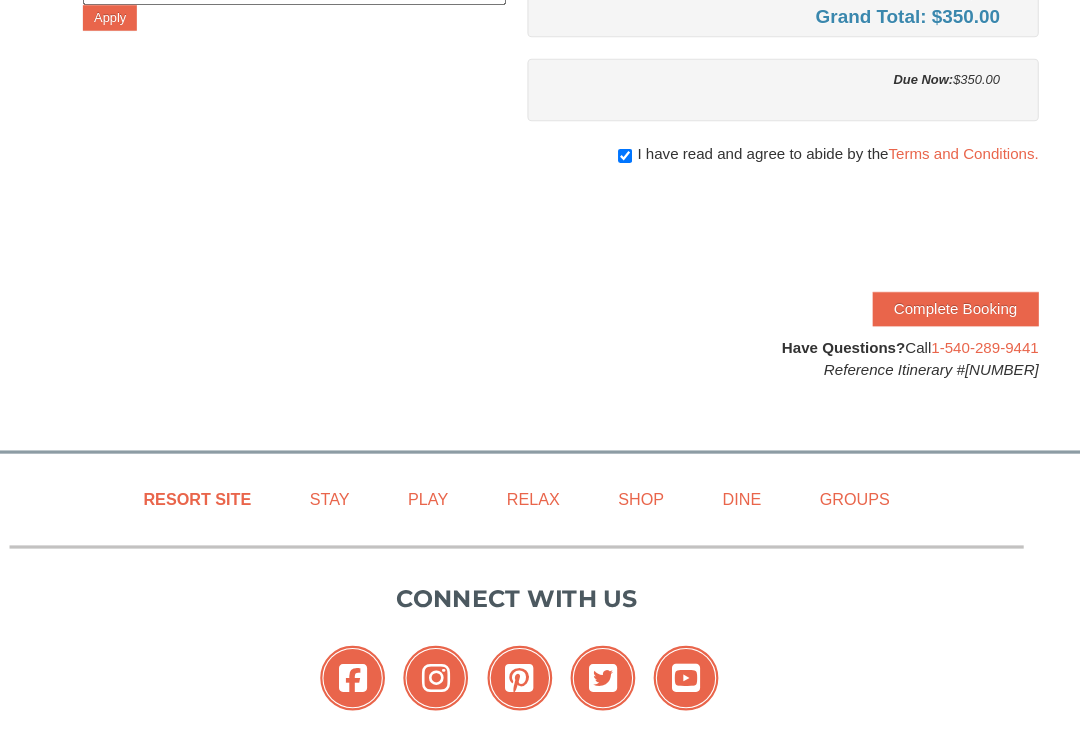 click on "Complete Booking" at bounding box center (947, 306) 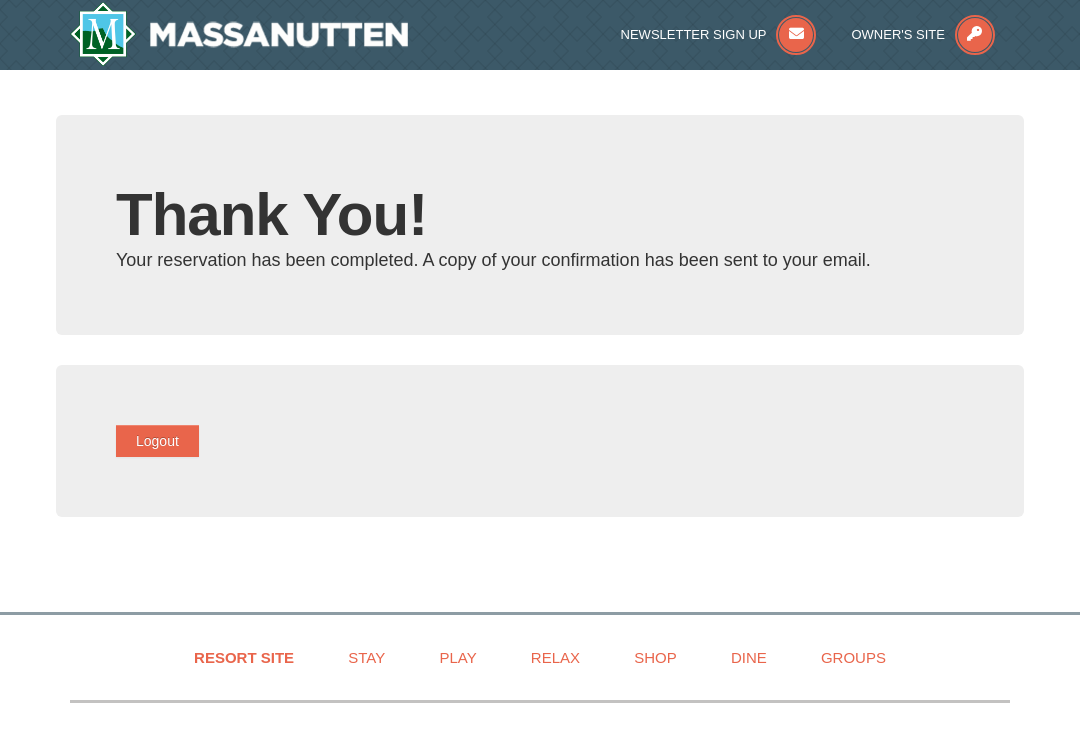 scroll, scrollTop: 0, scrollLeft: 0, axis: both 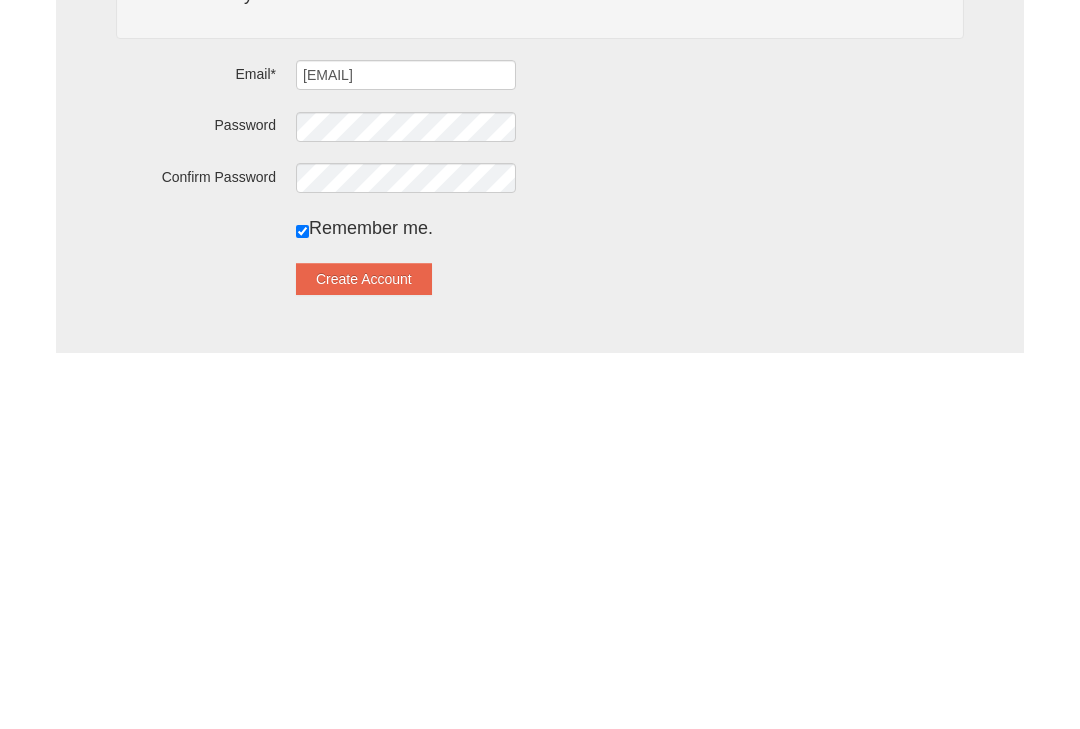 click at bounding box center [302, 607] 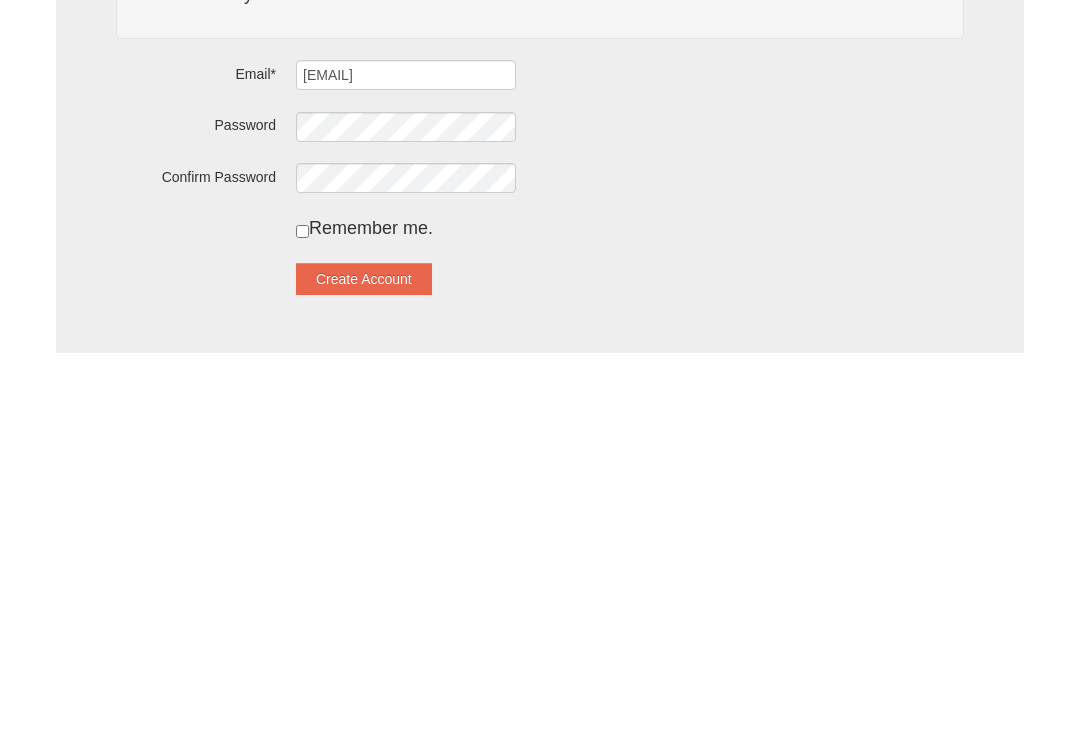 scroll, scrollTop: 376, scrollLeft: 0, axis: vertical 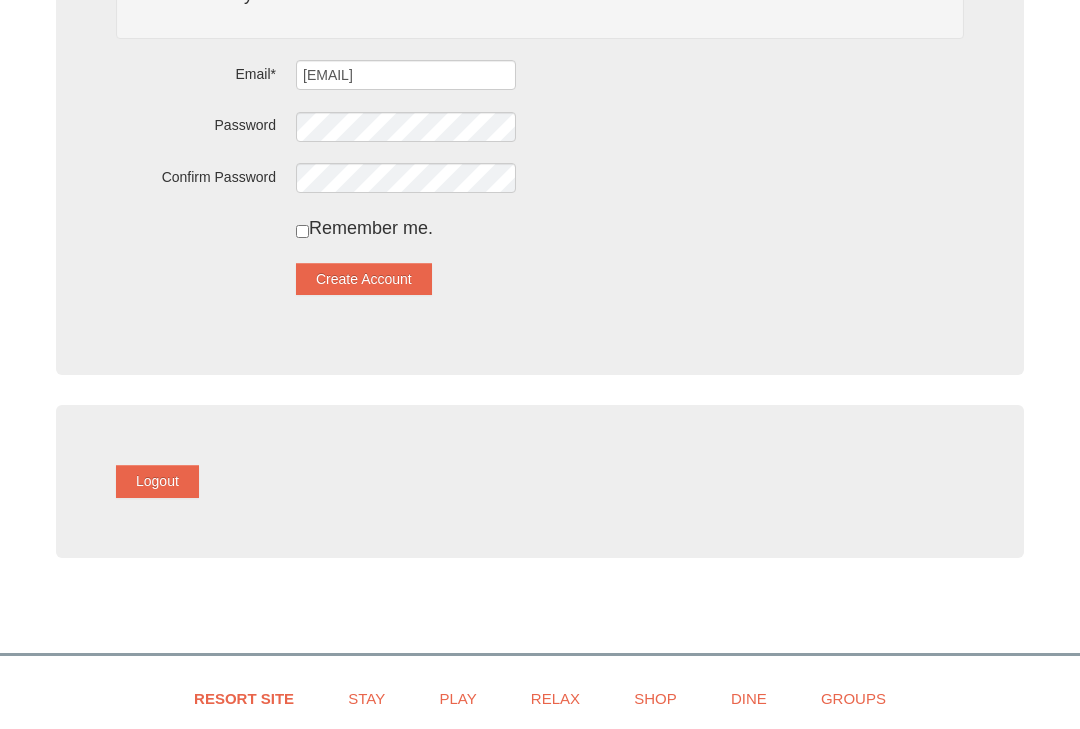 click on "Create Account" at bounding box center [364, 279] 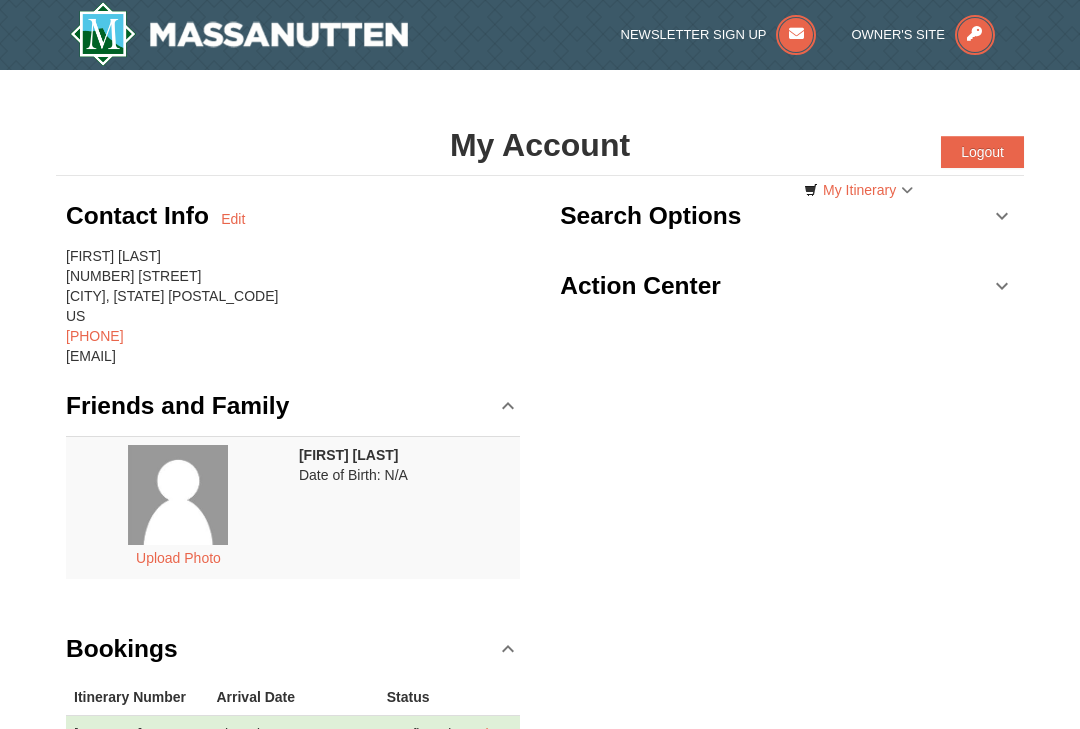 scroll, scrollTop: 0, scrollLeft: 0, axis: both 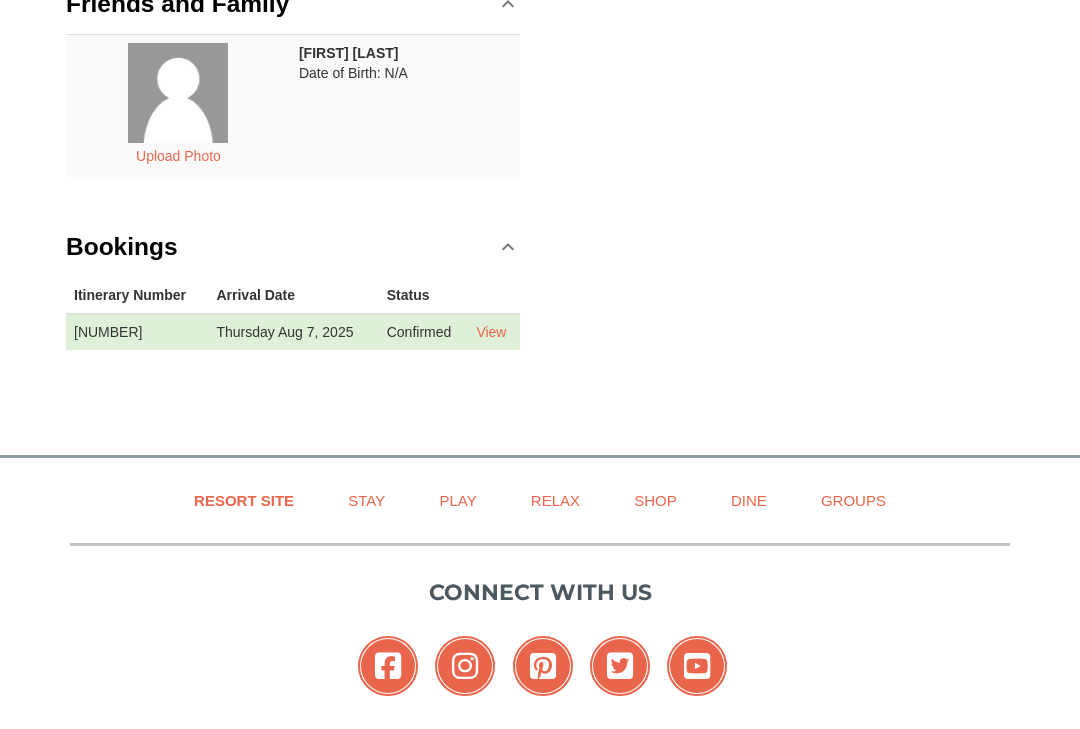 click on "View" at bounding box center [491, 333] 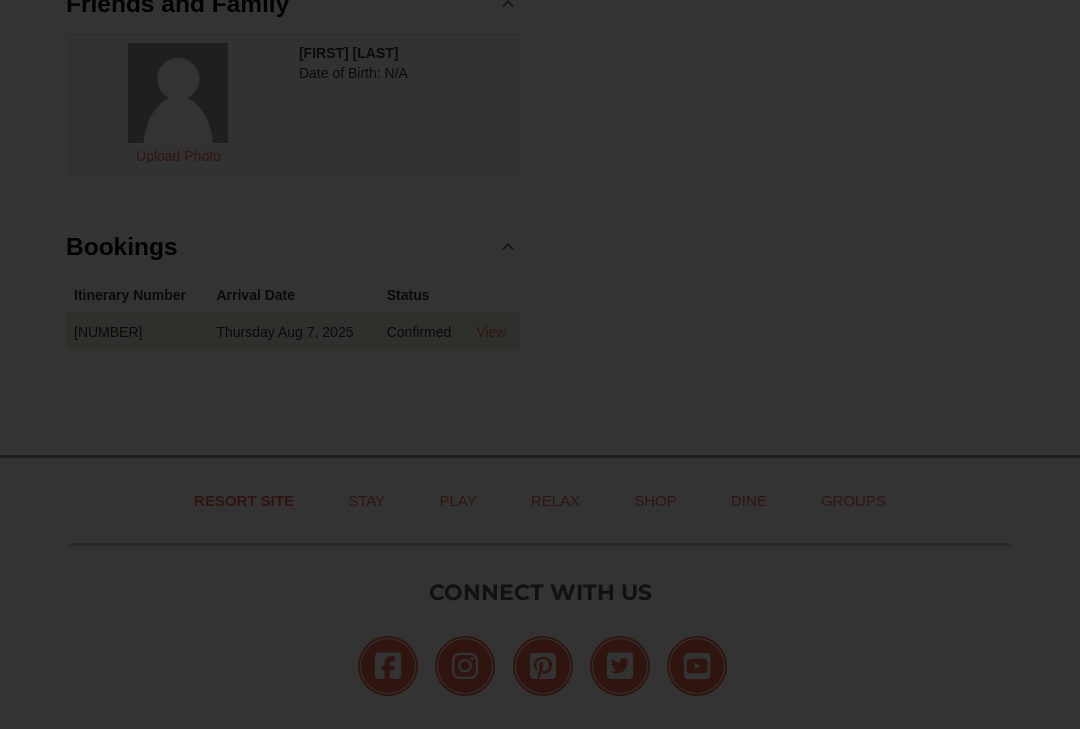 scroll, scrollTop: 402, scrollLeft: 0, axis: vertical 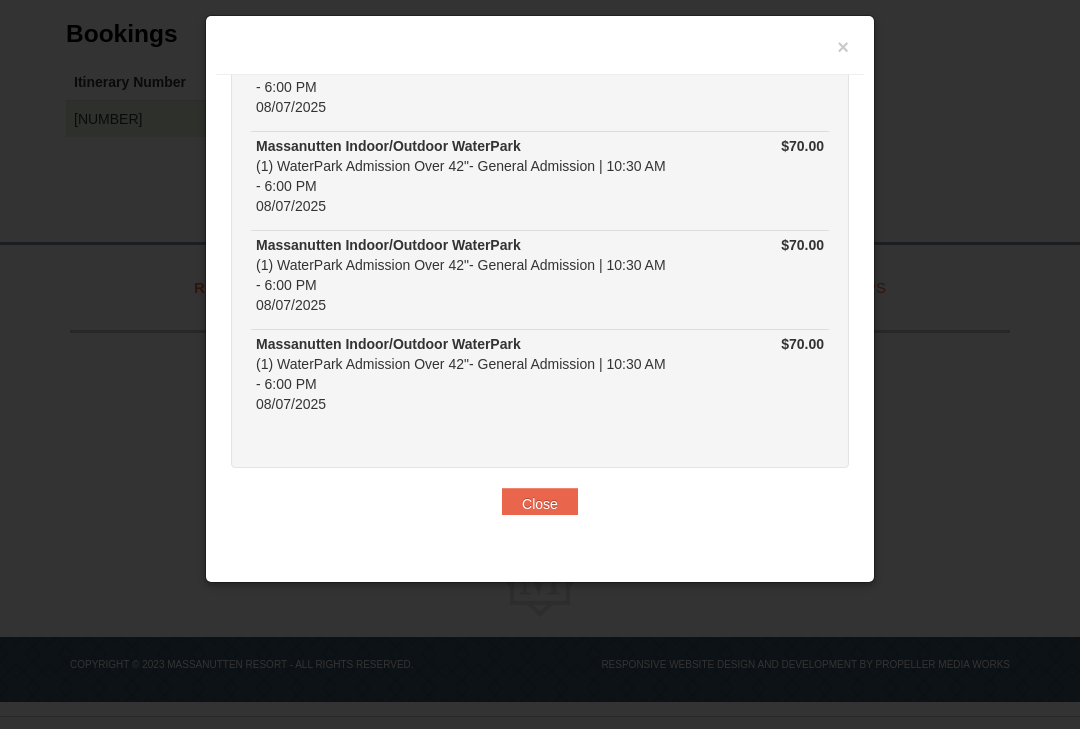 click at bounding box center [540, 364] 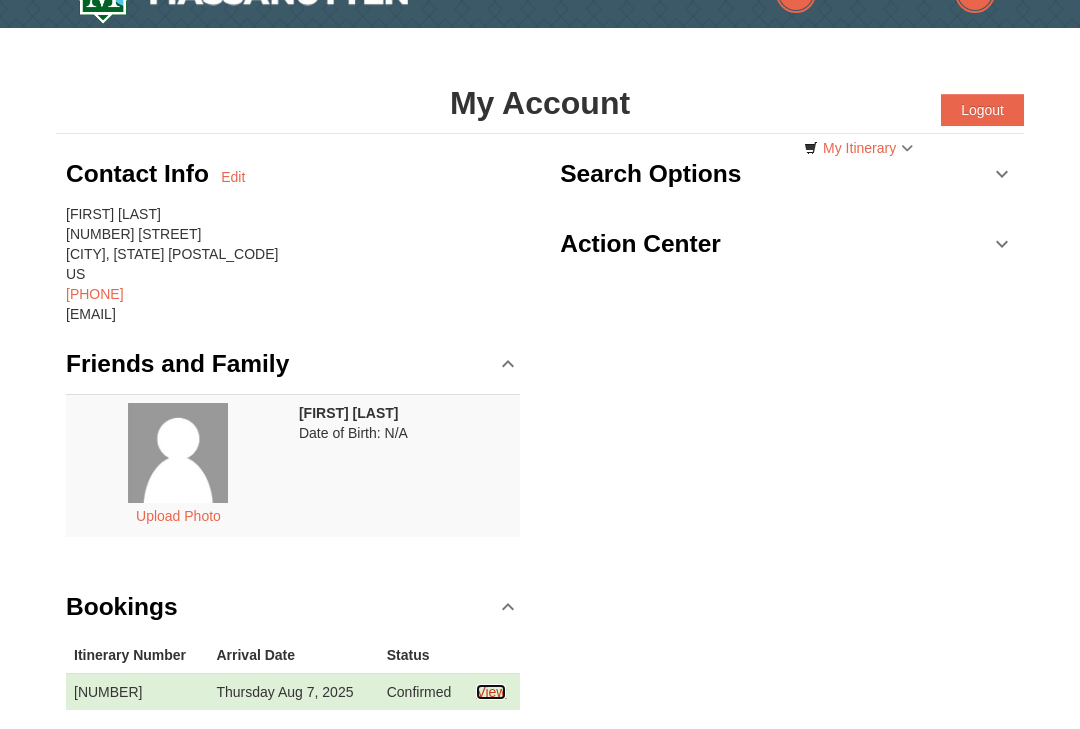 scroll, scrollTop: 38, scrollLeft: 0, axis: vertical 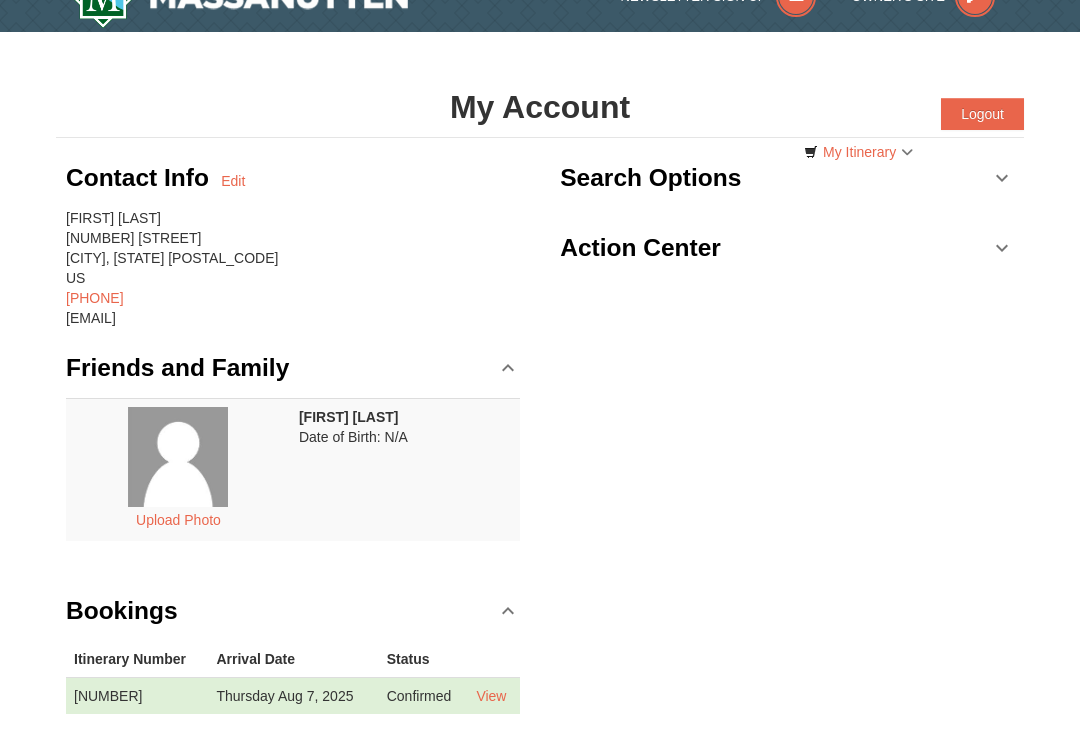 click on "My Itinerary" at bounding box center [858, 152] 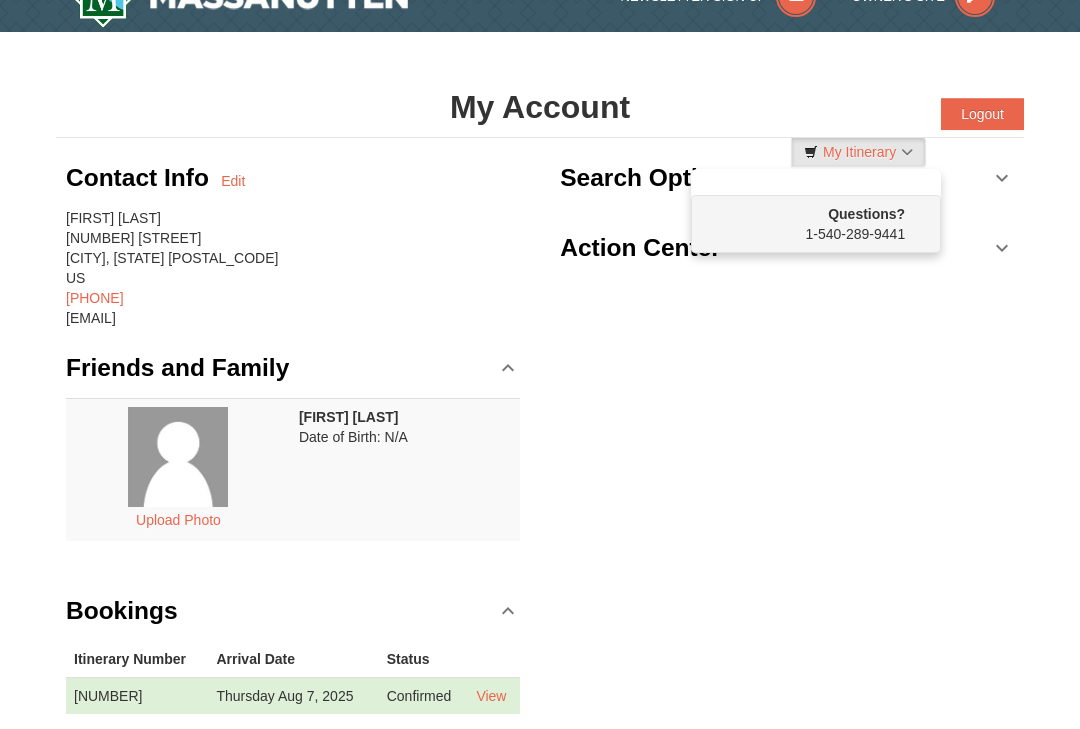 click at bounding box center (540, 364) 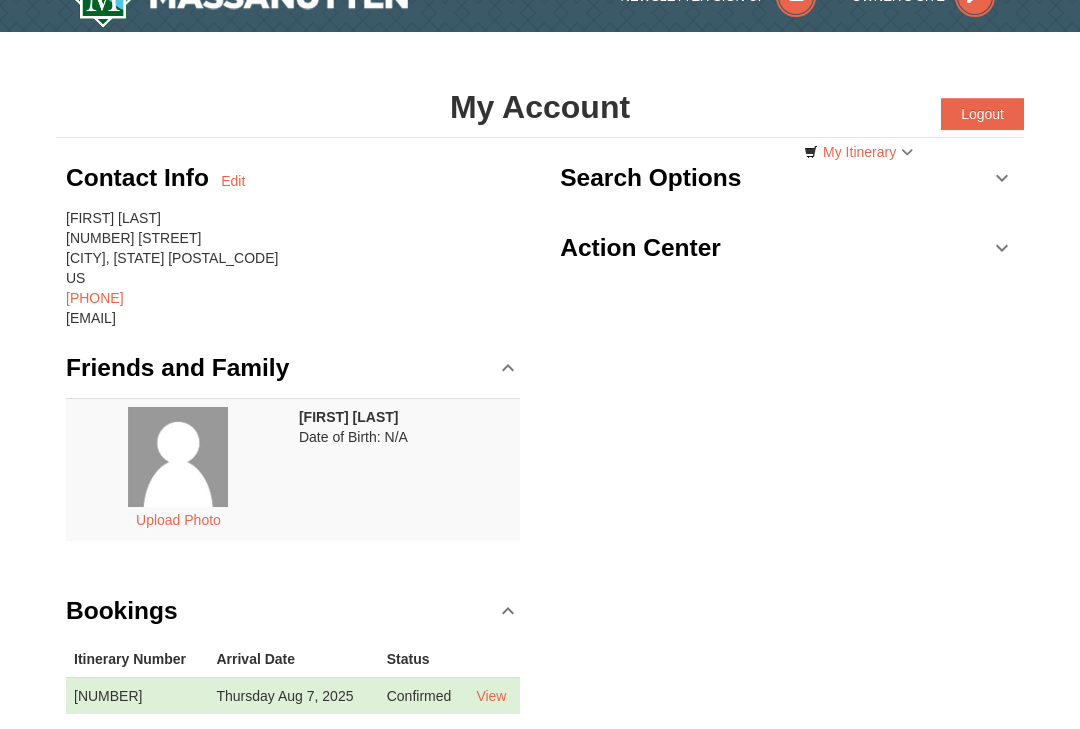 click on "My Itinerary" at bounding box center [858, 152] 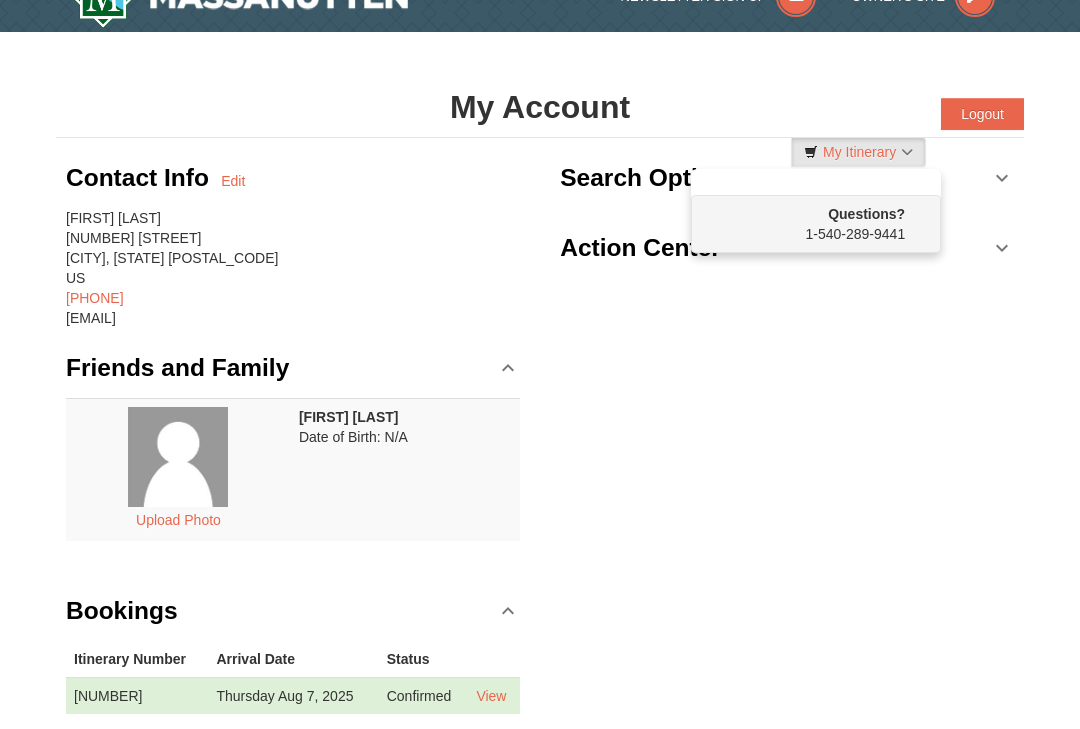 click at bounding box center [540, 364] 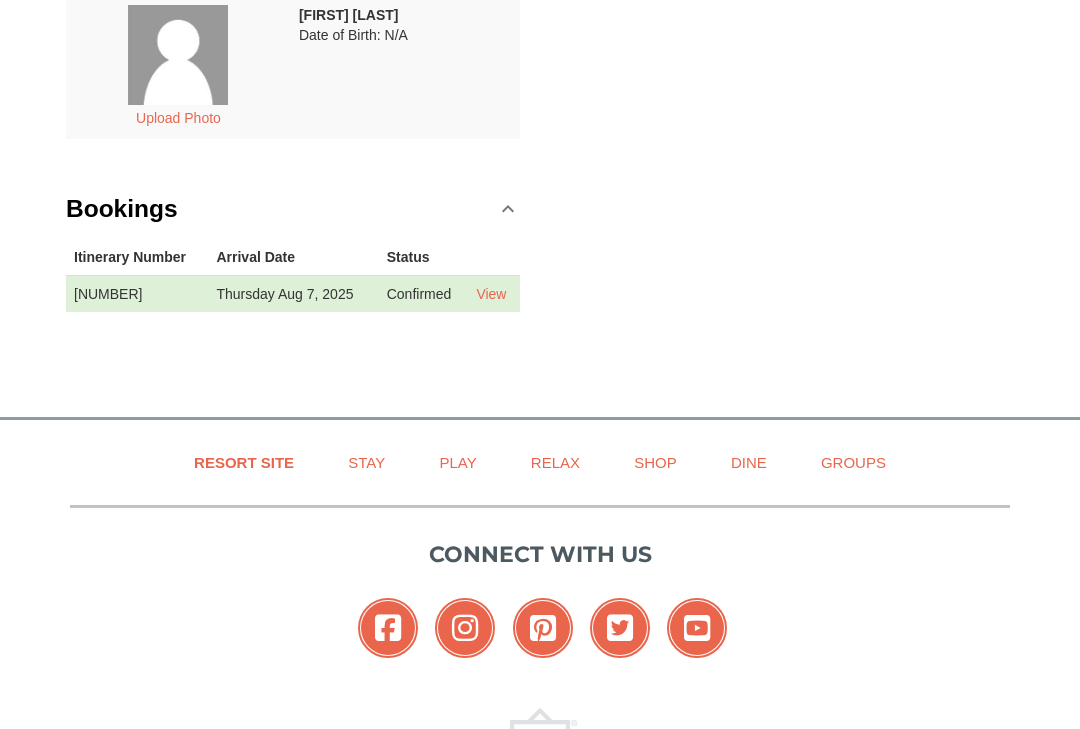 scroll, scrollTop: 441, scrollLeft: 0, axis: vertical 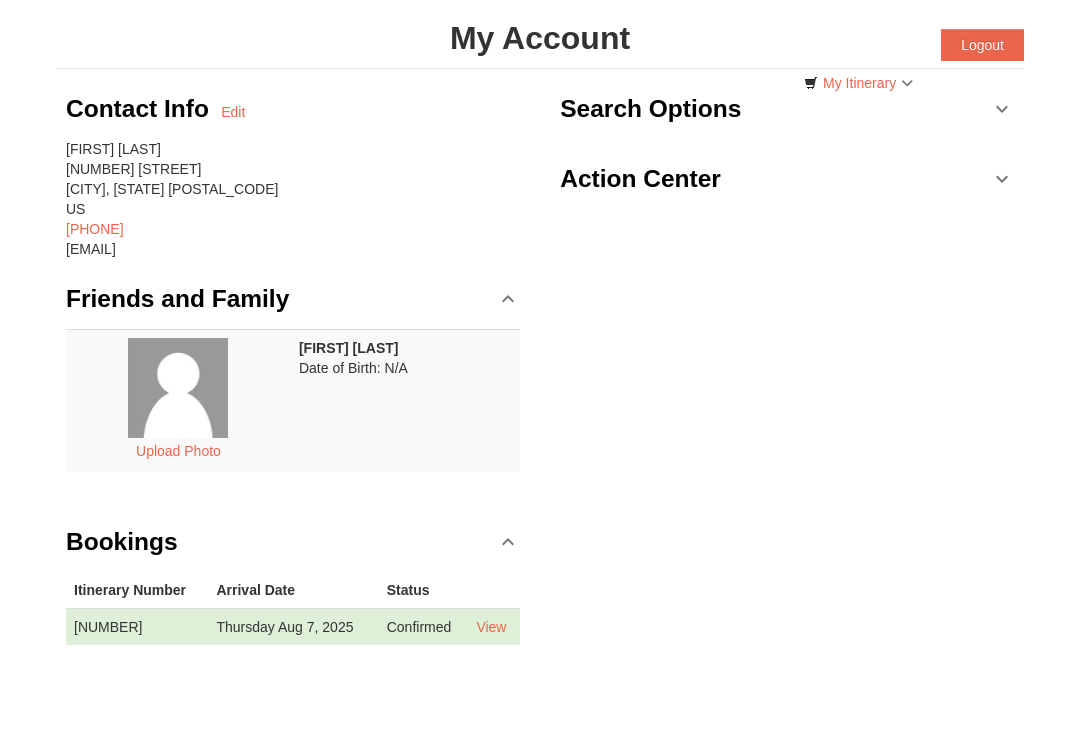 click on "415206261" at bounding box center [137, 627] 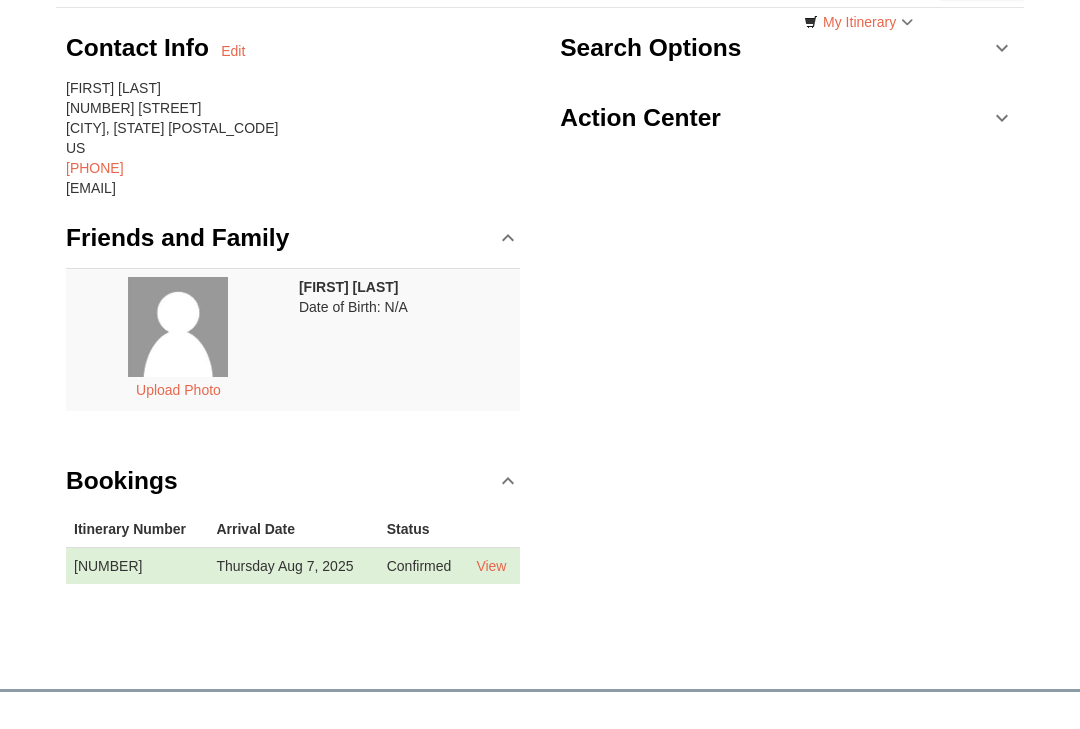 scroll, scrollTop: 180, scrollLeft: 0, axis: vertical 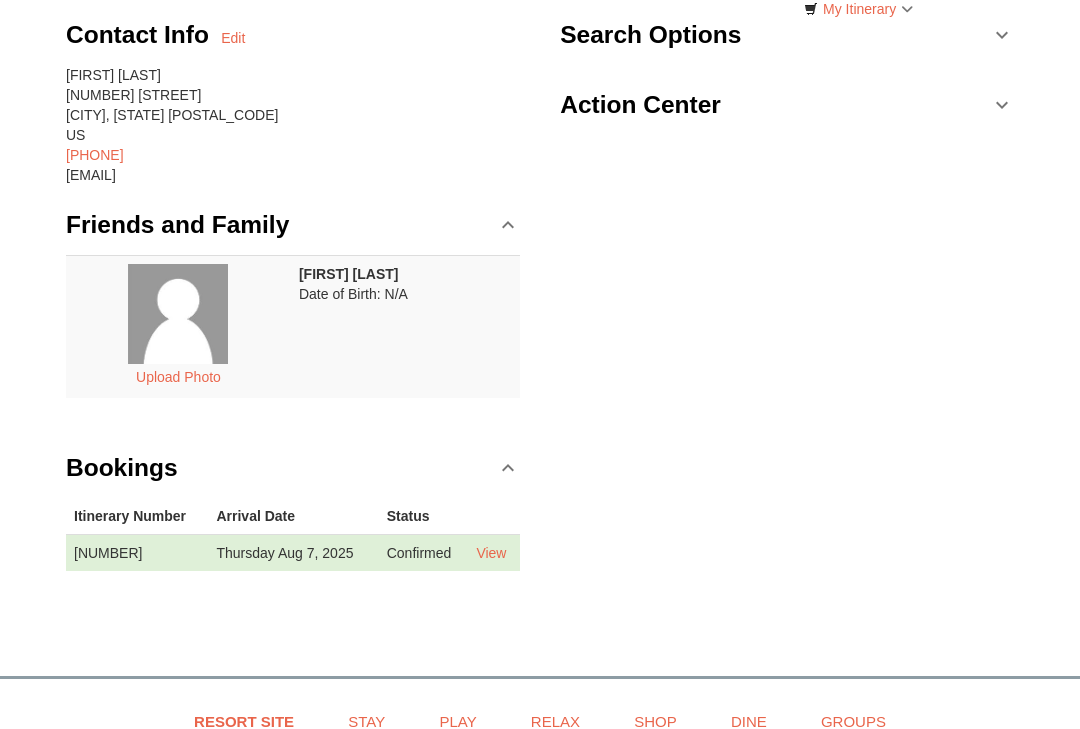 click on "View" at bounding box center (491, 554) 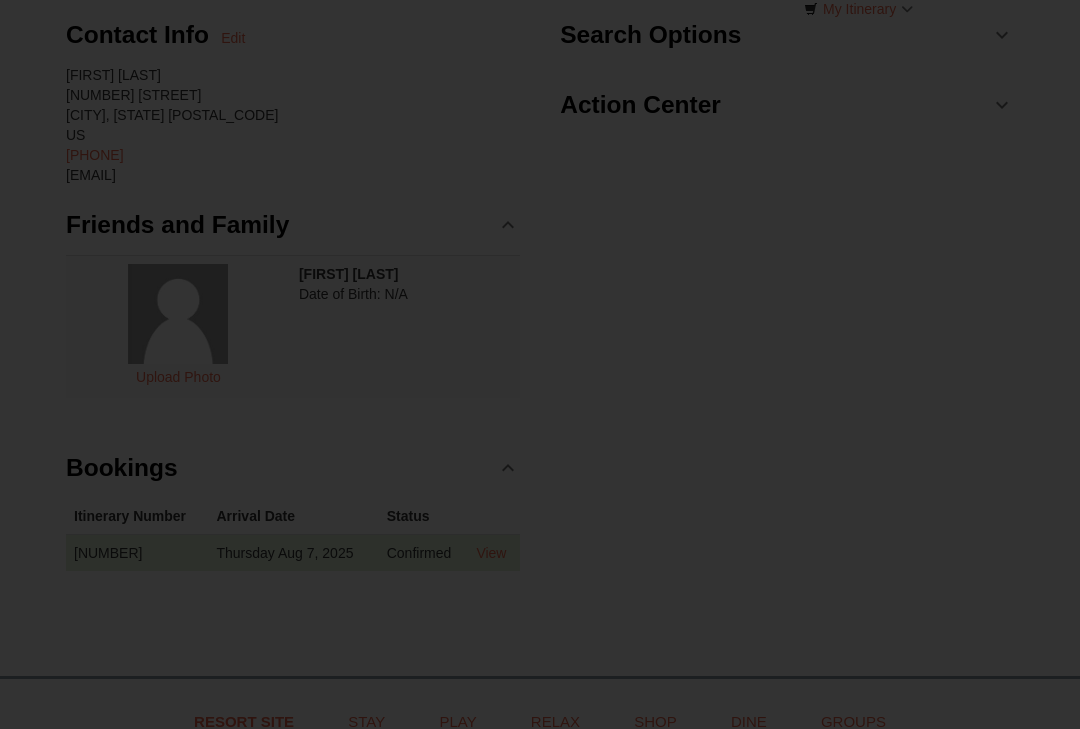 scroll, scrollTop: 0, scrollLeft: 0, axis: both 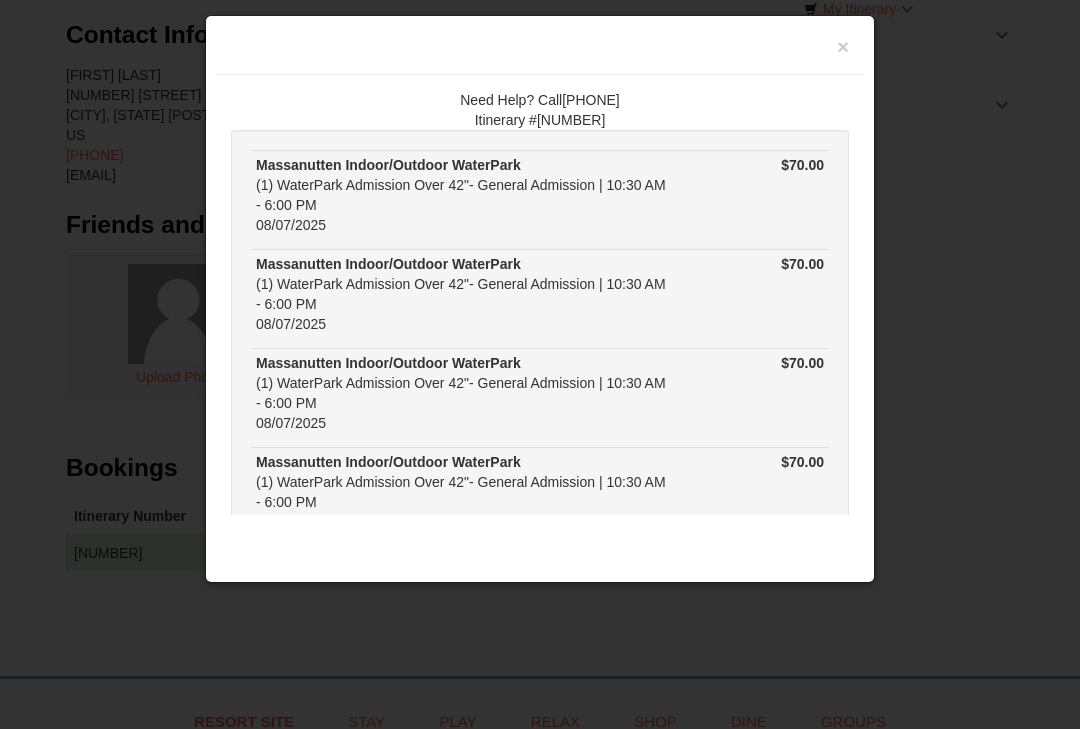 click at bounding box center (540, 364) 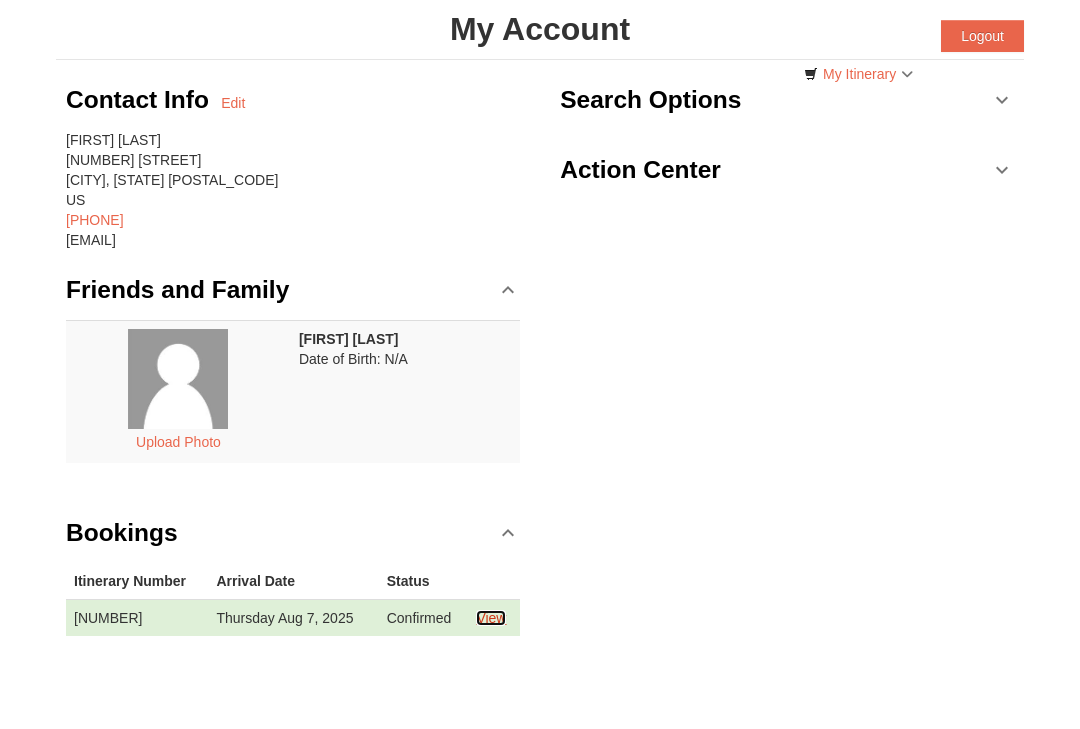 scroll, scrollTop: 118, scrollLeft: 0, axis: vertical 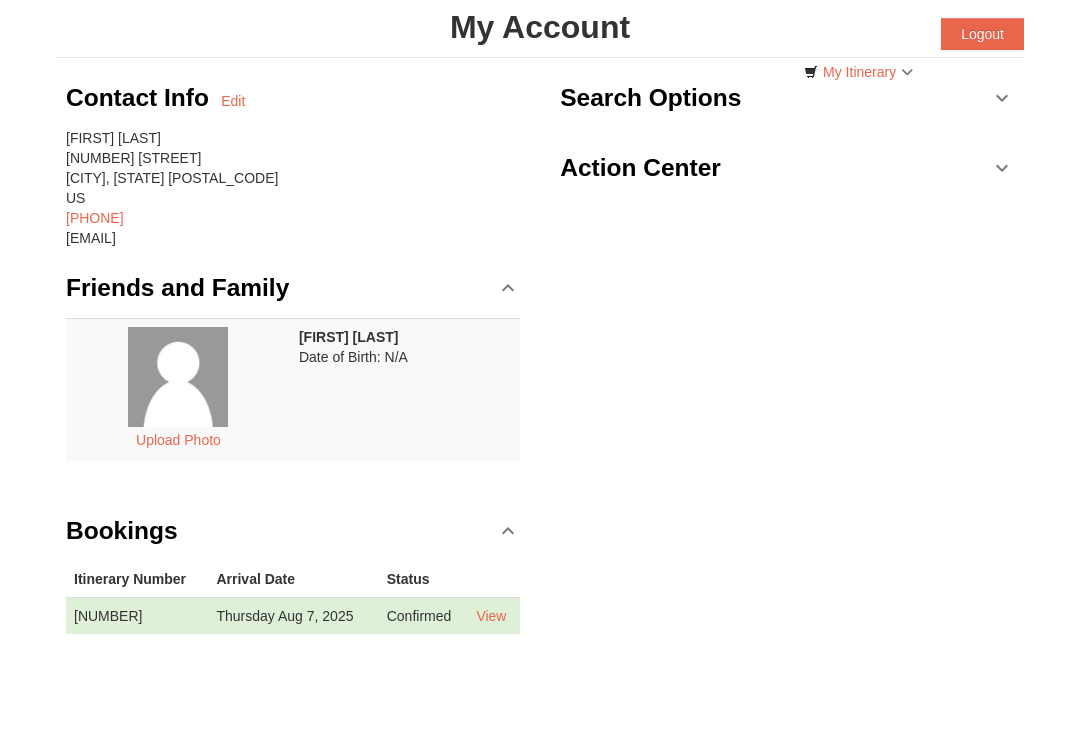 click on "My Itinerary" at bounding box center (858, 72) 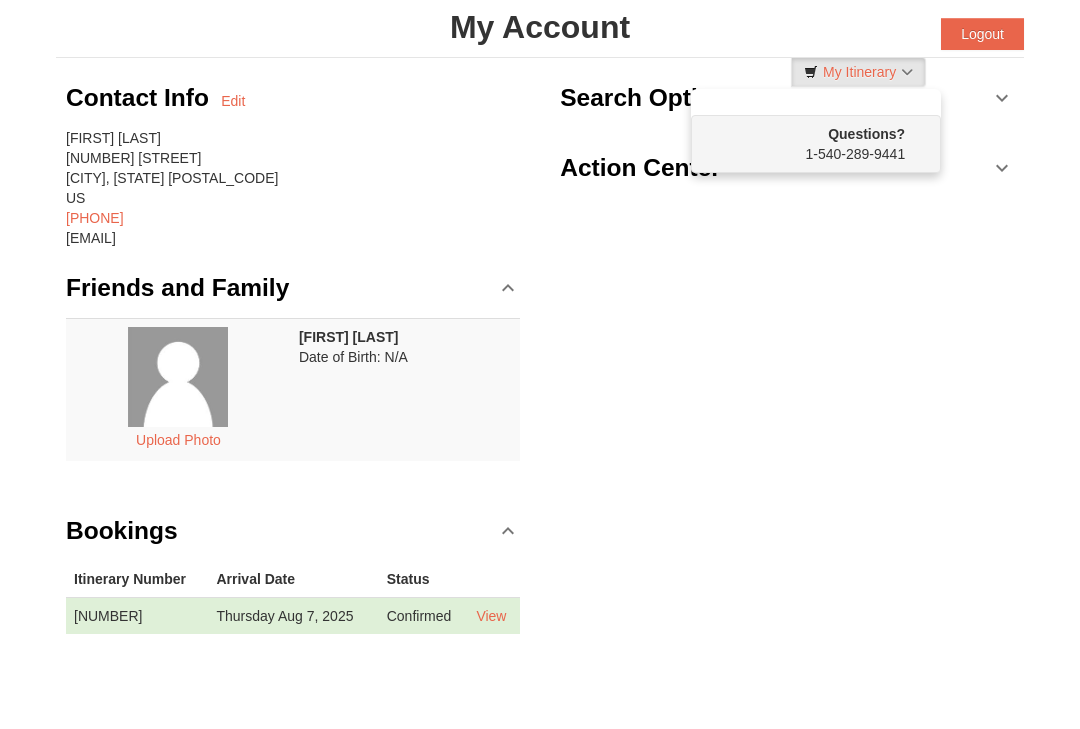 click at bounding box center [540, 364] 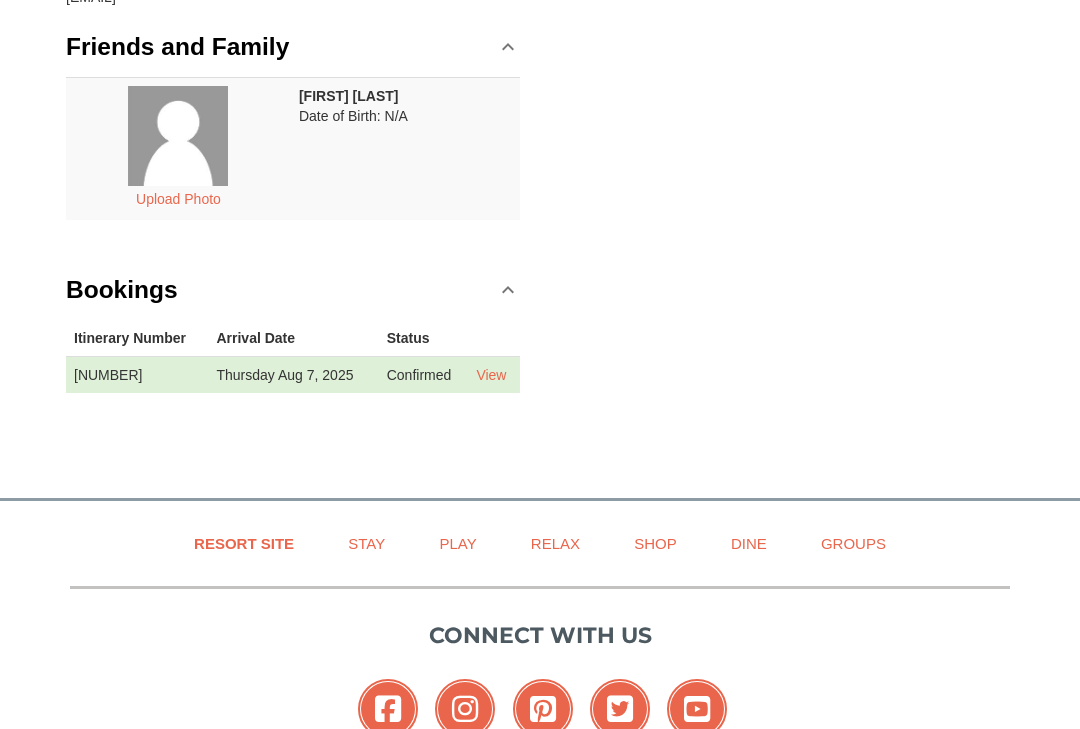 scroll, scrollTop: 358, scrollLeft: 0, axis: vertical 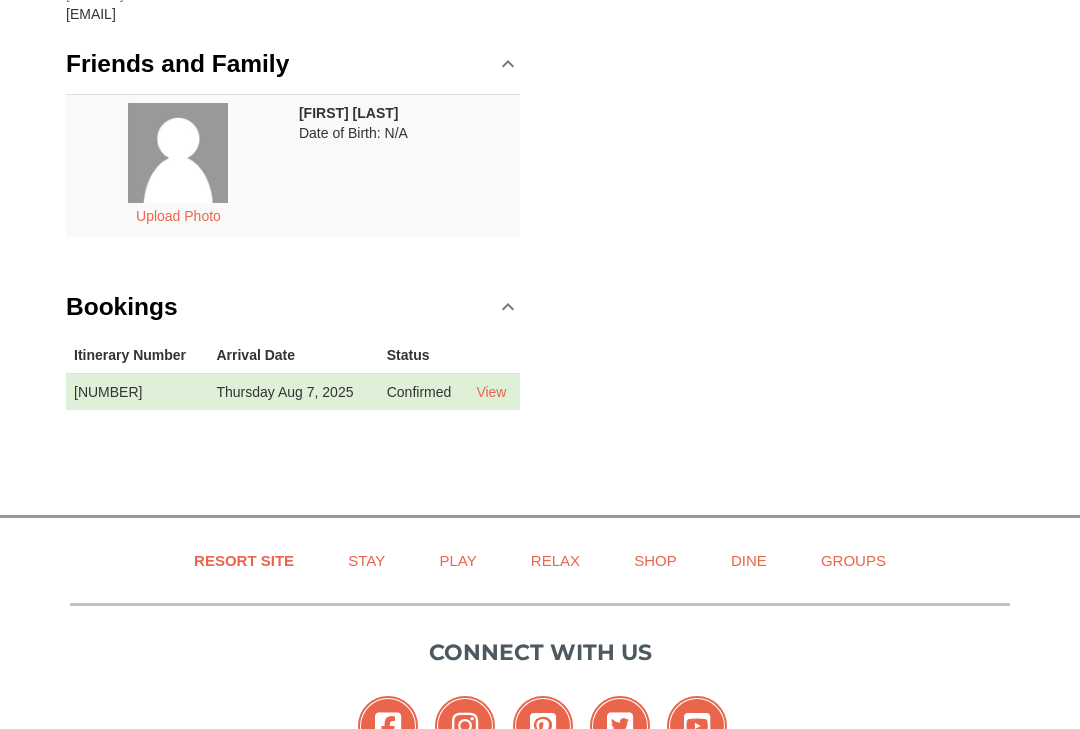 click on "Bookings" at bounding box center [293, 307] 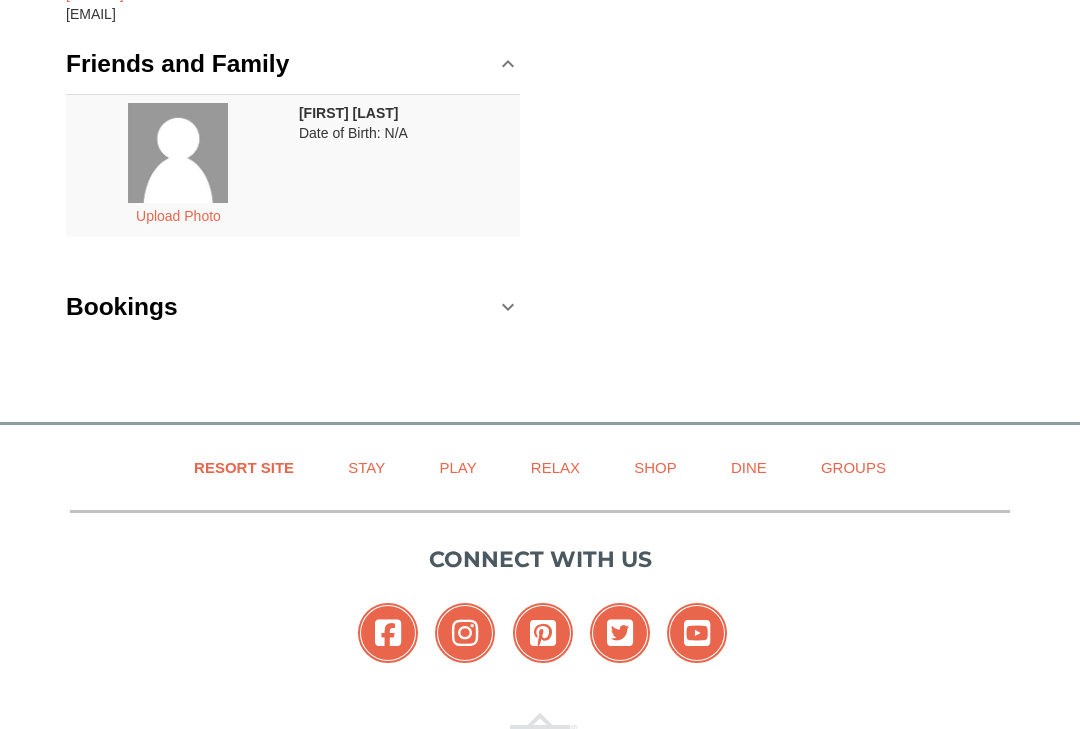 click on "Bookings" at bounding box center (293, 307) 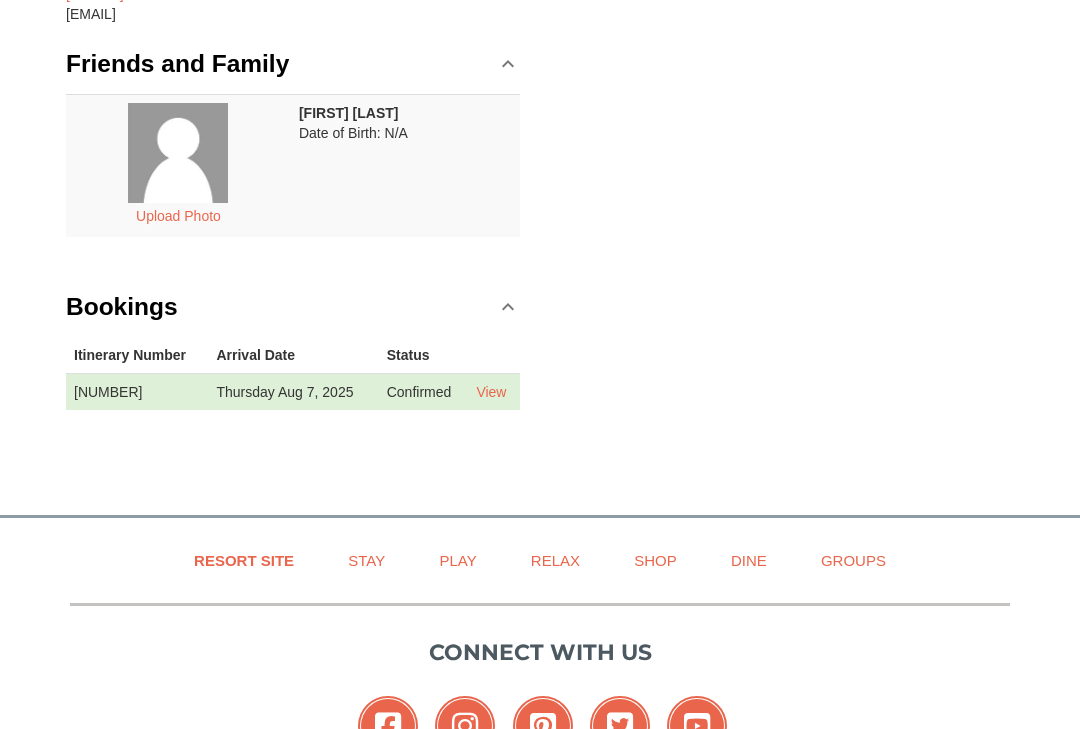 click on "View" at bounding box center [491, 392] 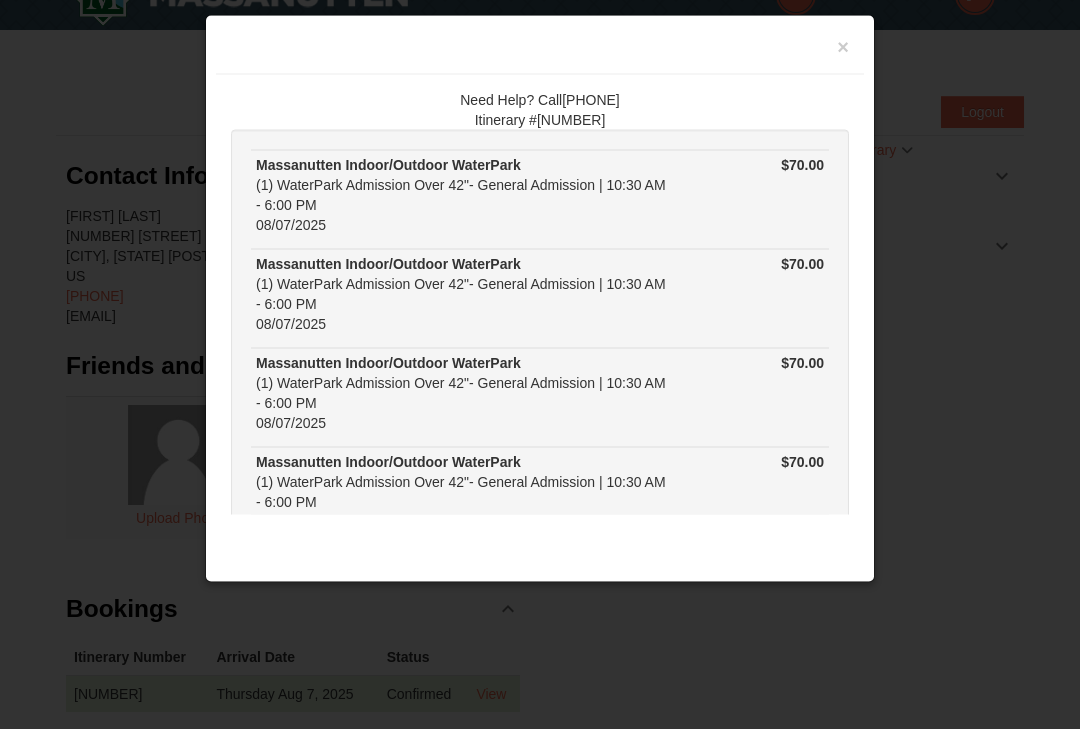 scroll, scrollTop: 40, scrollLeft: 0, axis: vertical 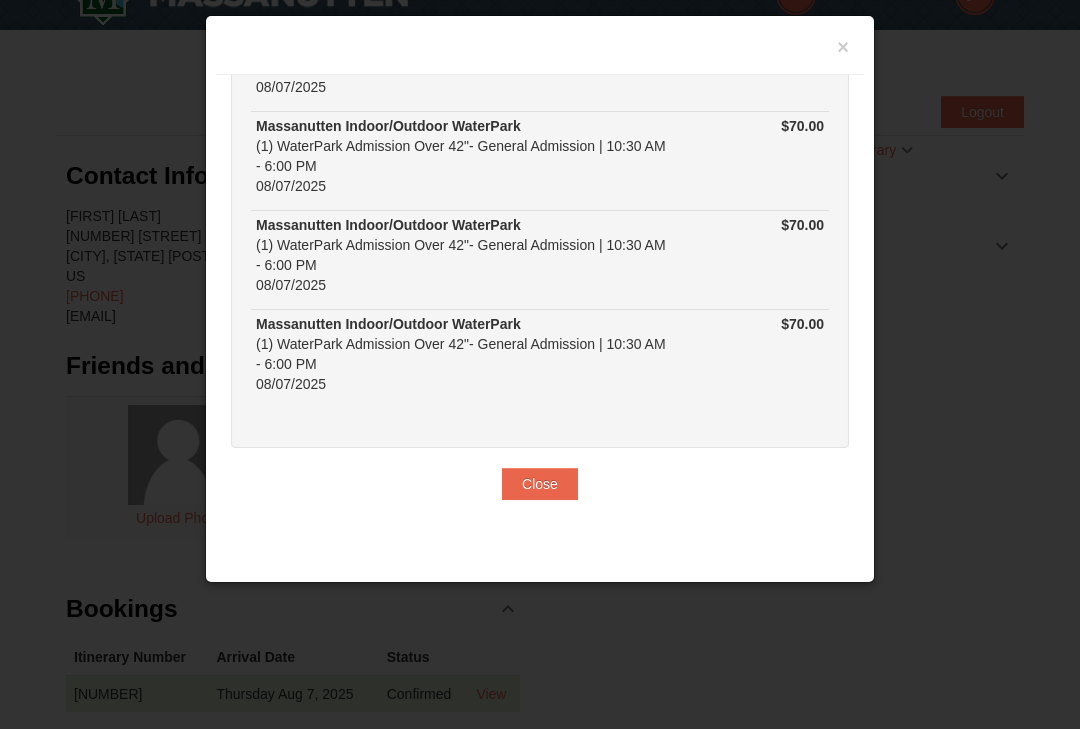 click on "Close" at bounding box center (540, 484) 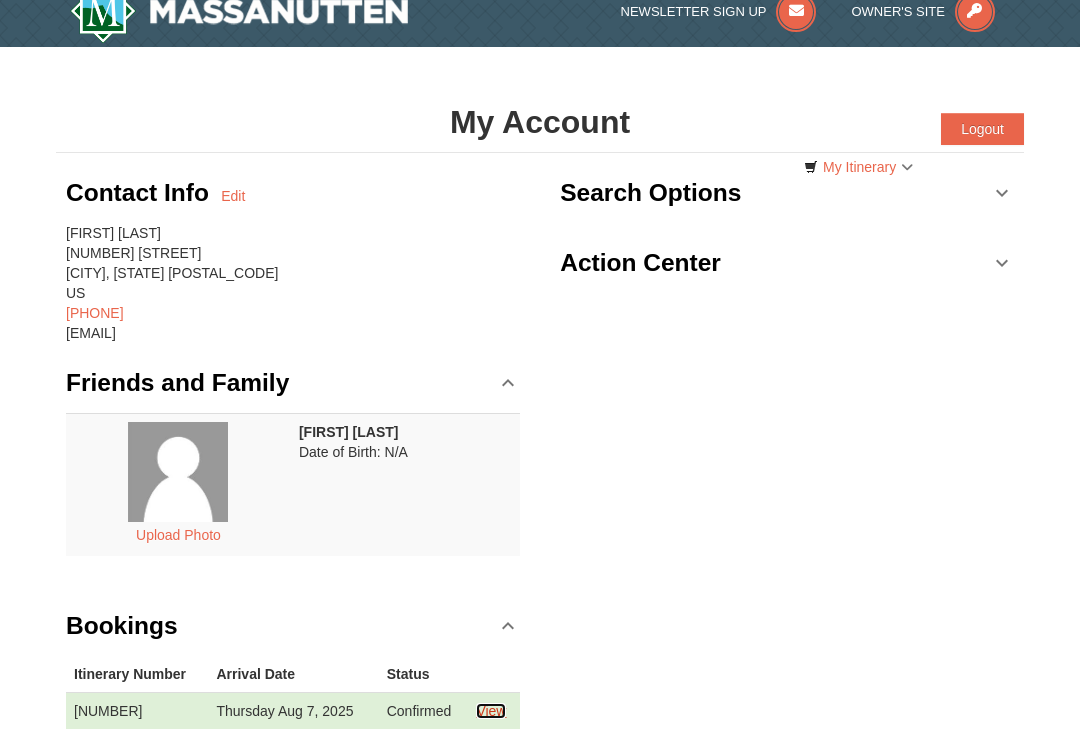 scroll, scrollTop: 0, scrollLeft: 0, axis: both 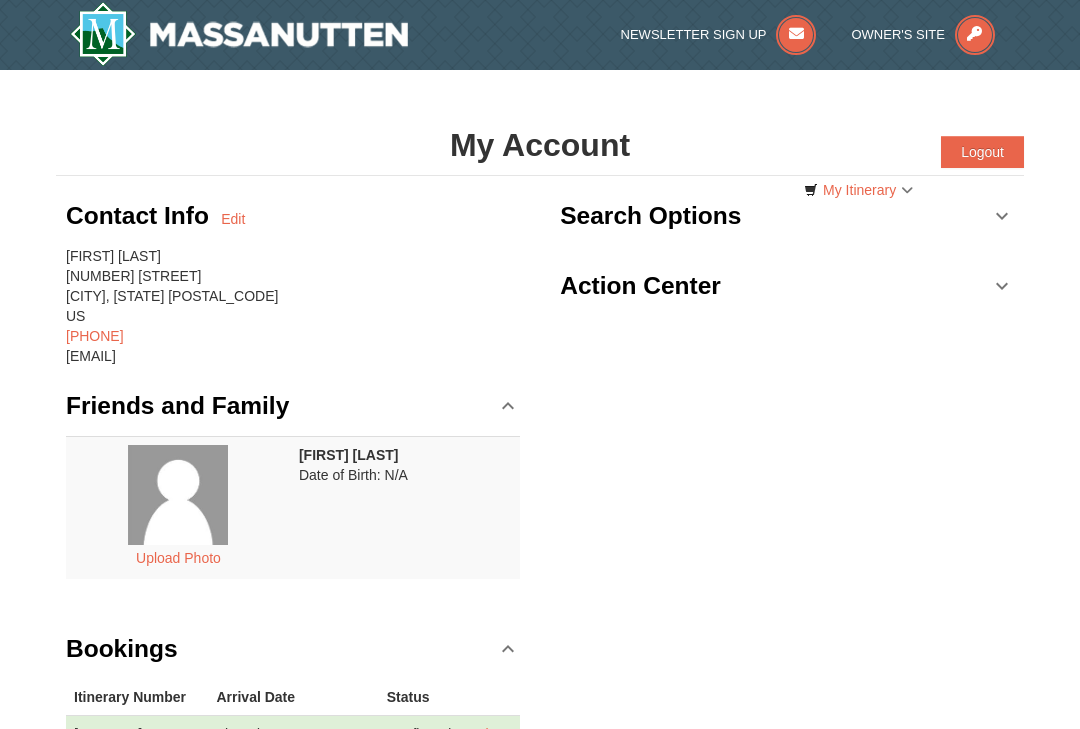 click on "Logout" at bounding box center [982, 152] 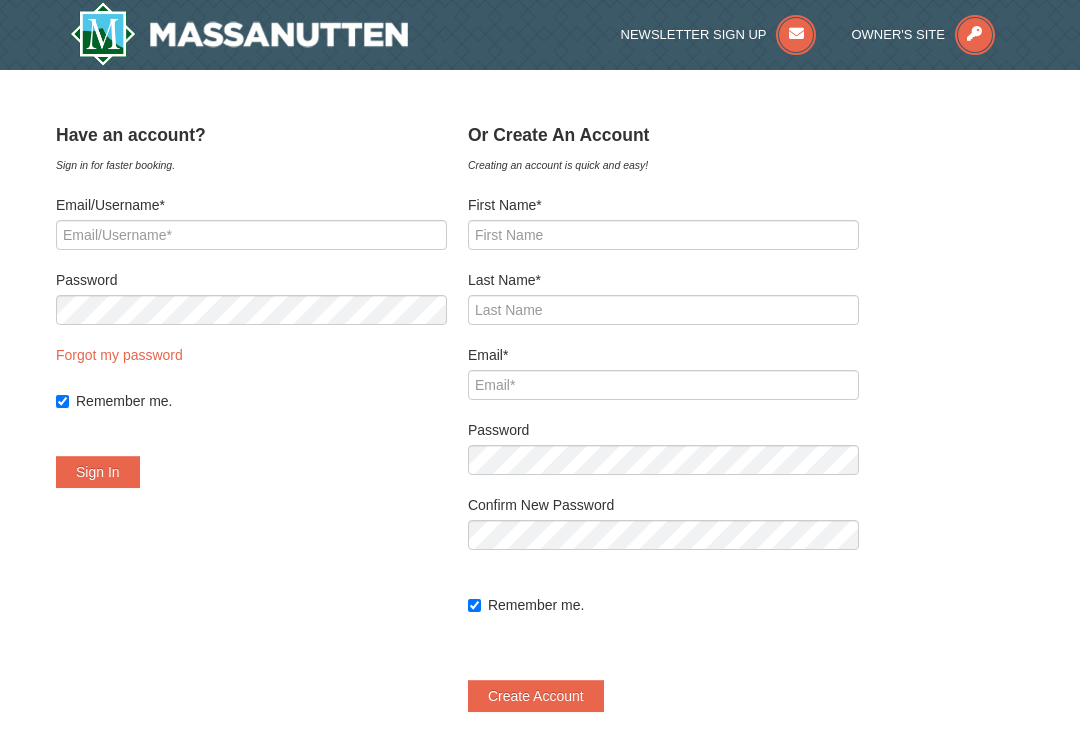 scroll, scrollTop: 0, scrollLeft: 0, axis: both 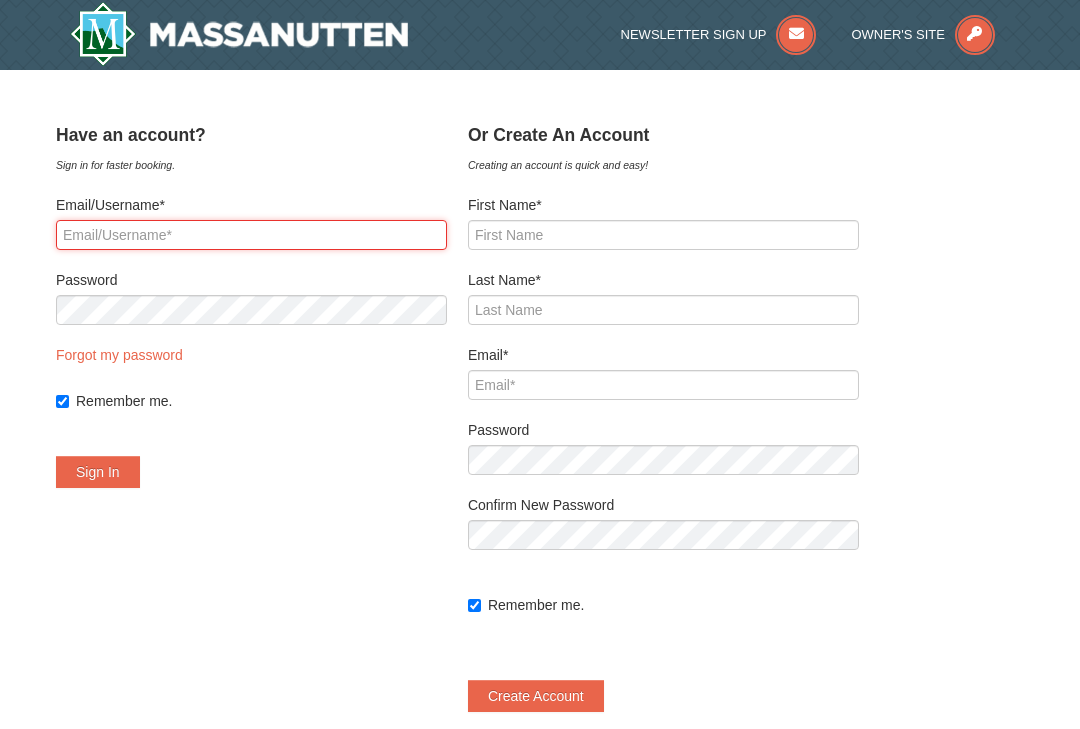 click on "Email/Username*" at bounding box center (251, 235) 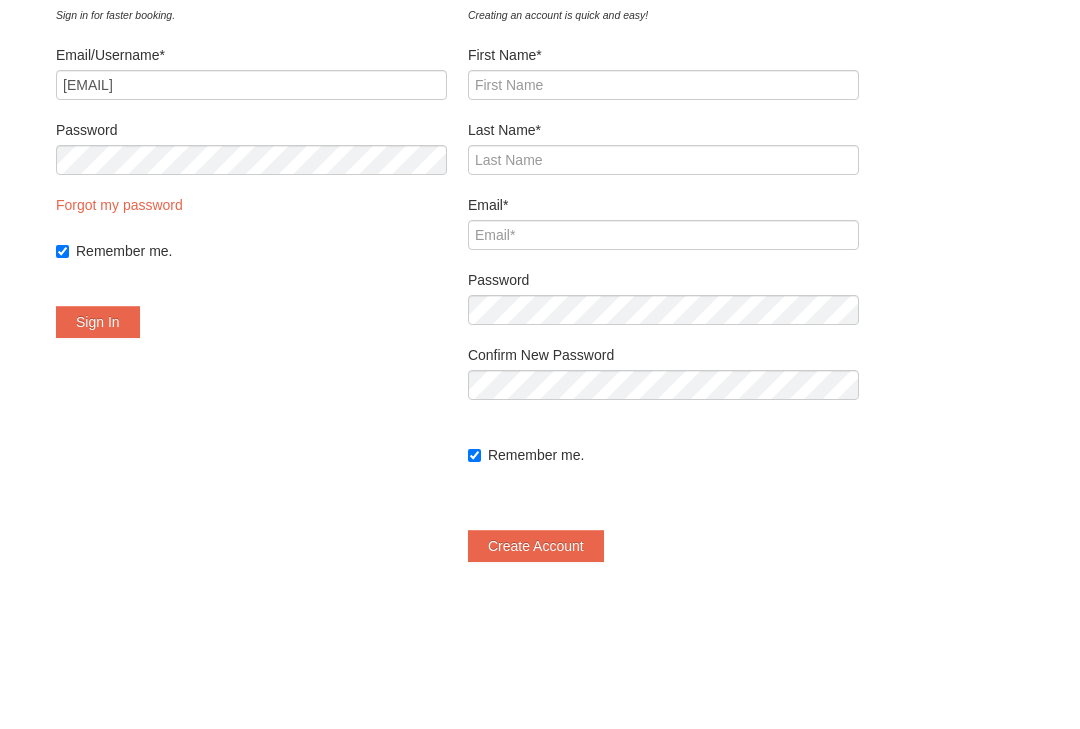 click on "Remember me." at bounding box center [62, 401] 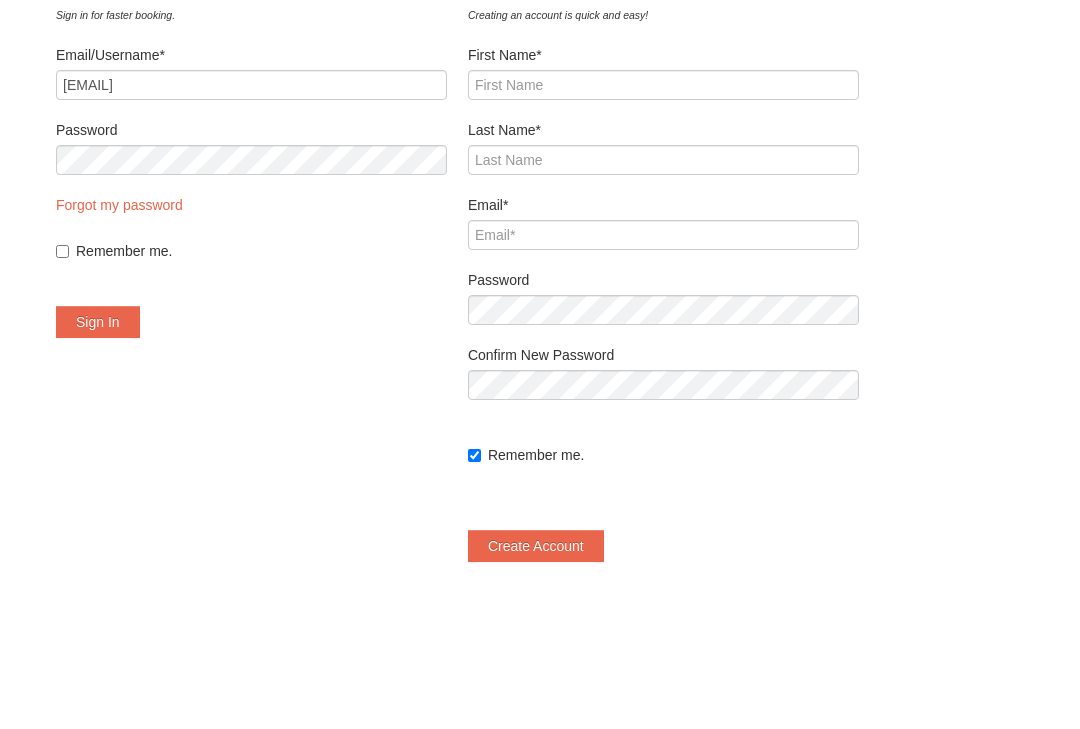 scroll, scrollTop: 150, scrollLeft: 0, axis: vertical 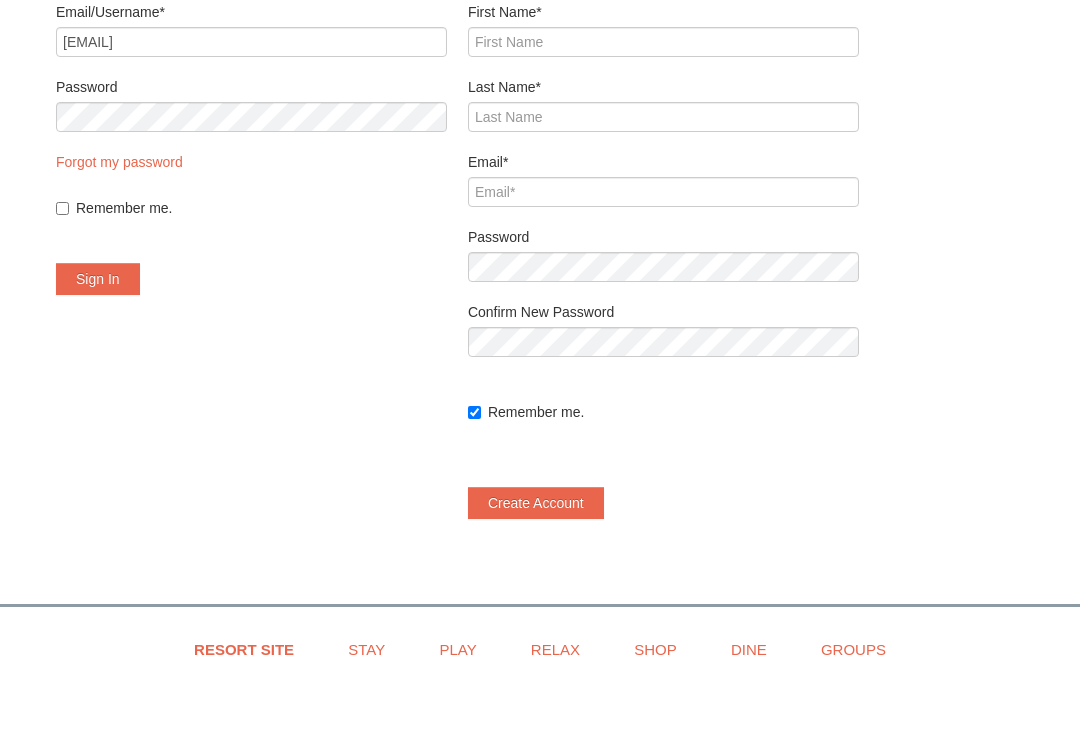 click on "Sign In" at bounding box center (98, 323) 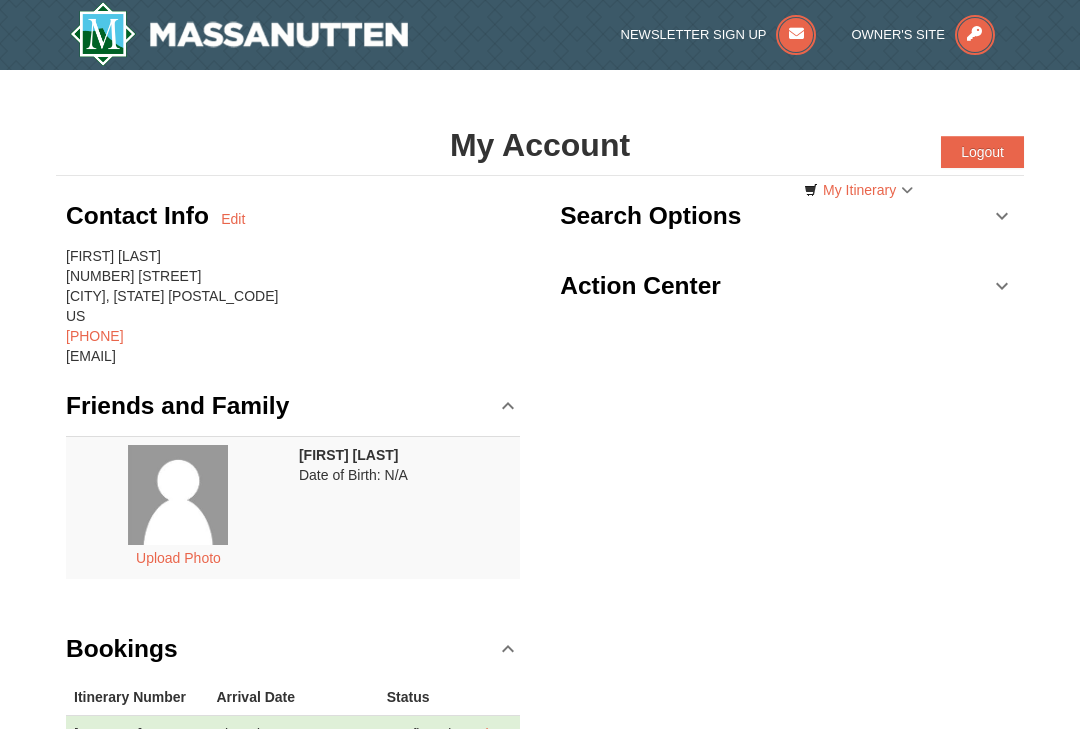scroll, scrollTop: 0, scrollLeft: 0, axis: both 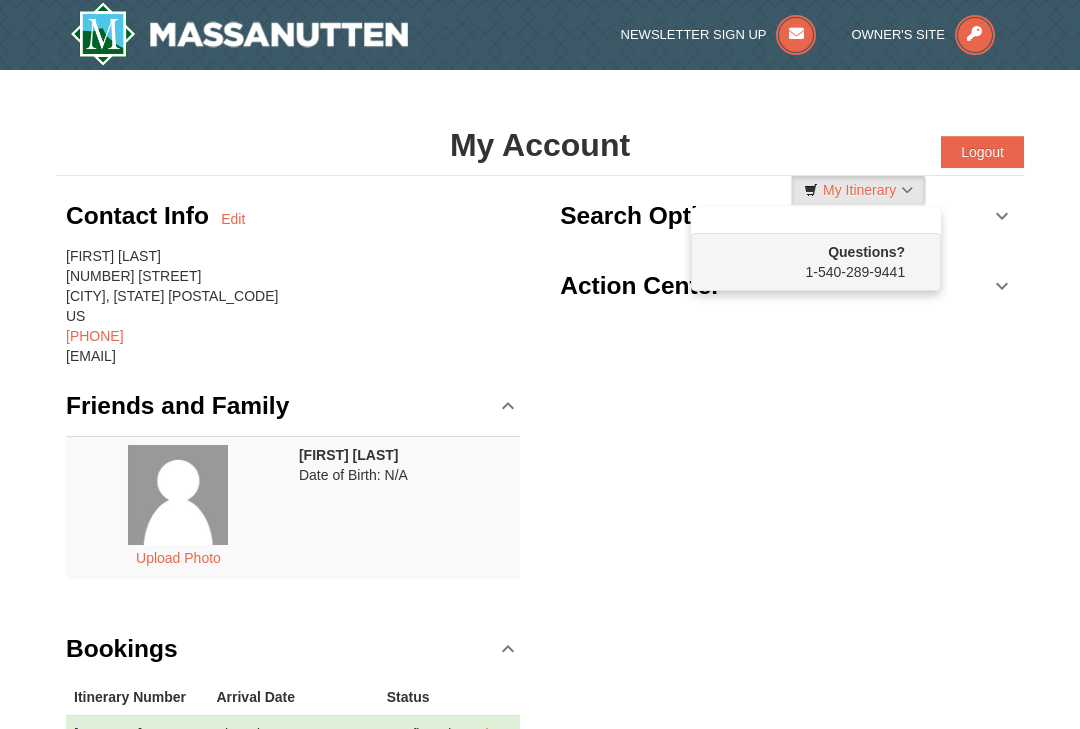 click at bounding box center (540, 364) 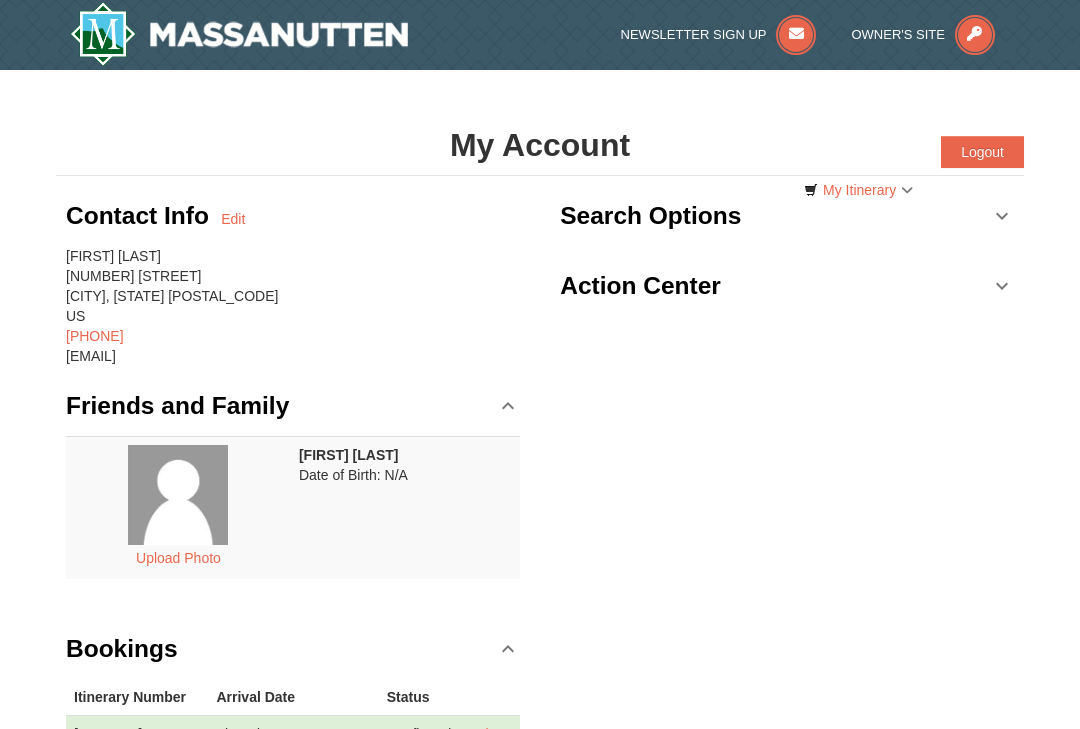 click on "Search Options" at bounding box center (787, 216) 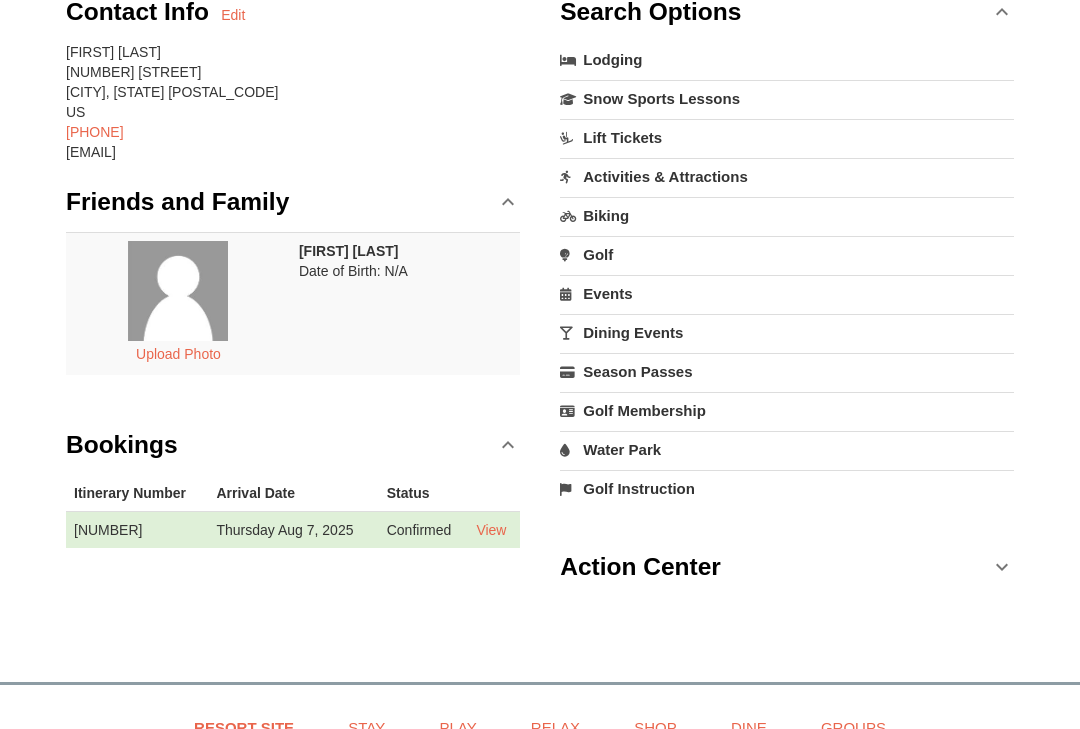 scroll, scrollTop: 204, scrollLeft: 0, axis: vertical 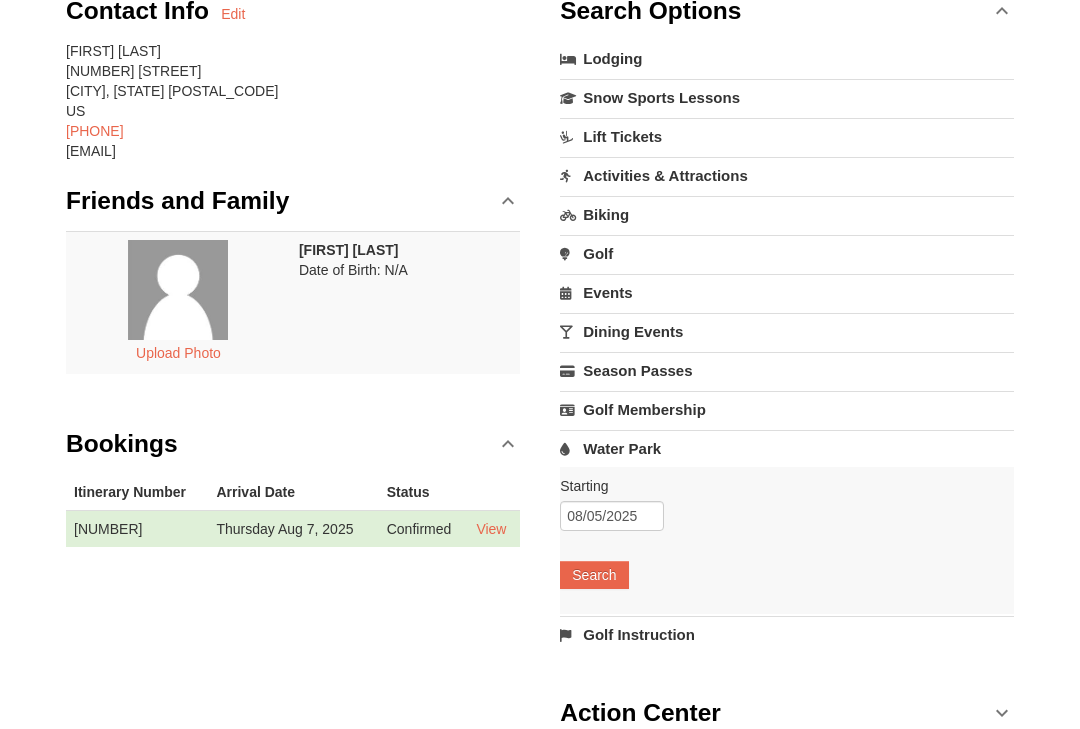 click on "Search" at bounding box center (594, 575) 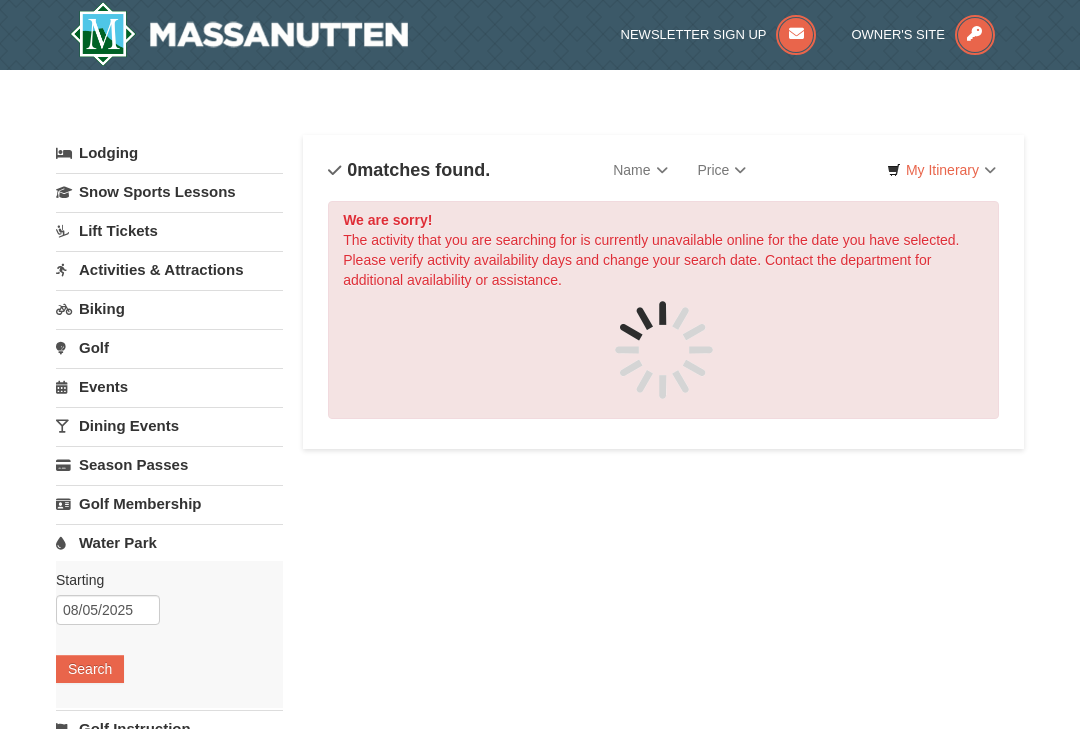 scroll, scrollTop: 0, scrollLeft: 0, axis: both 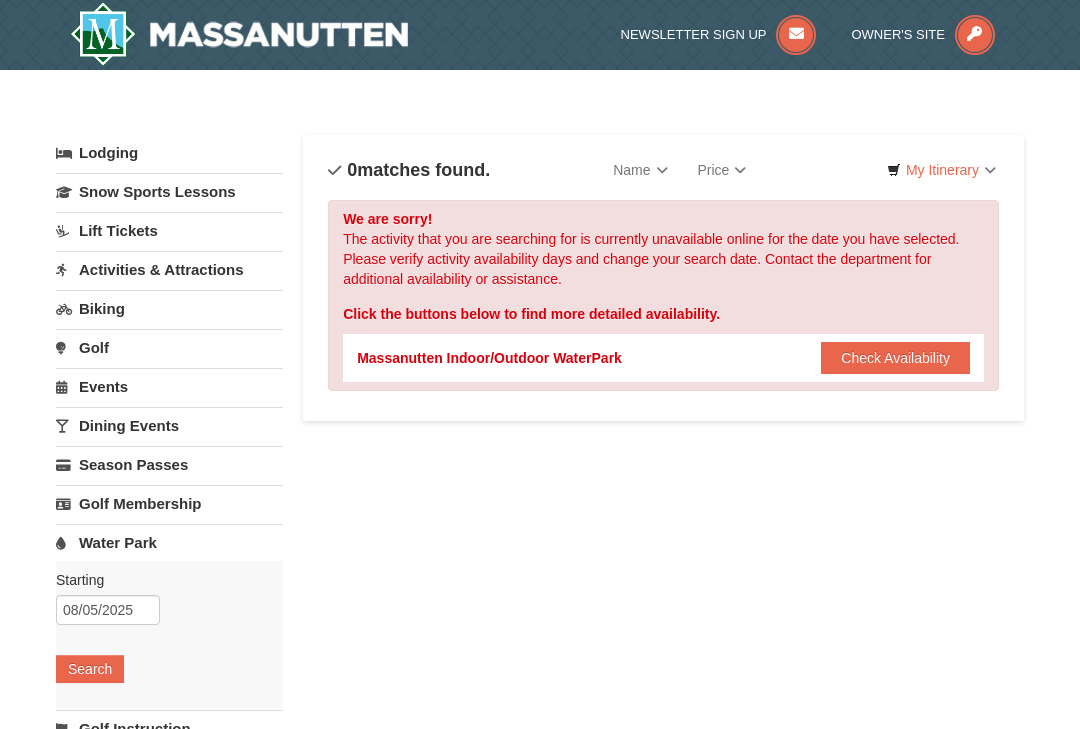 click on "Name" at bounding box center [640, 170] 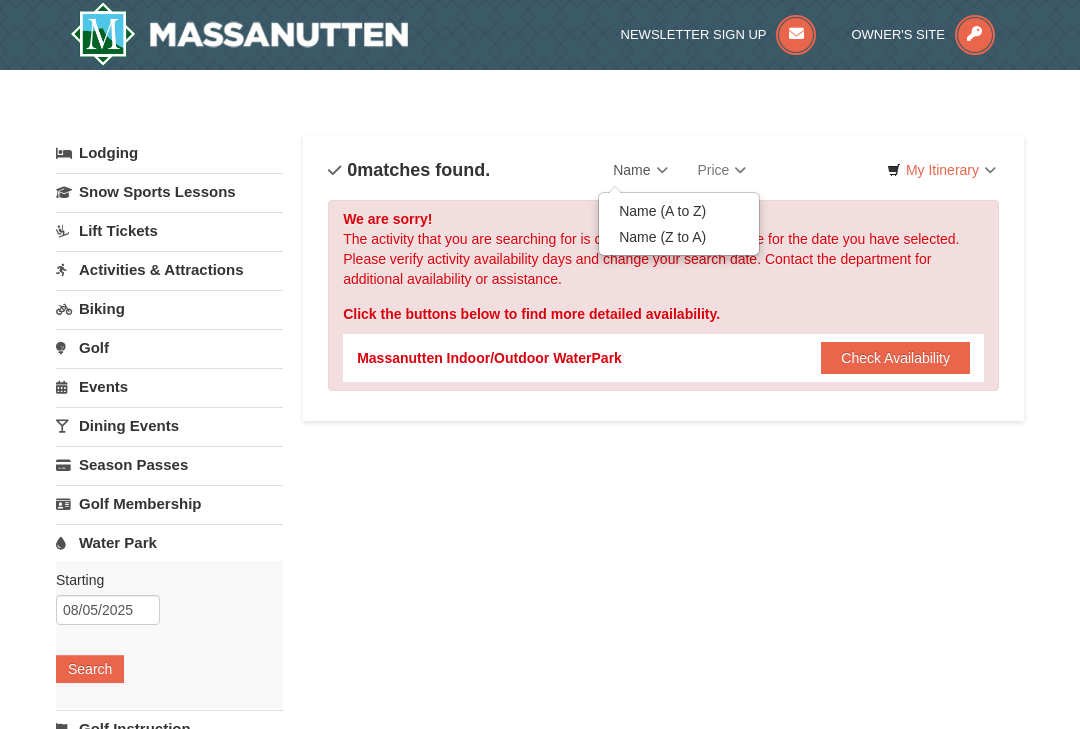 click on "Name (A to Z)" at bounding box center (679, 211) 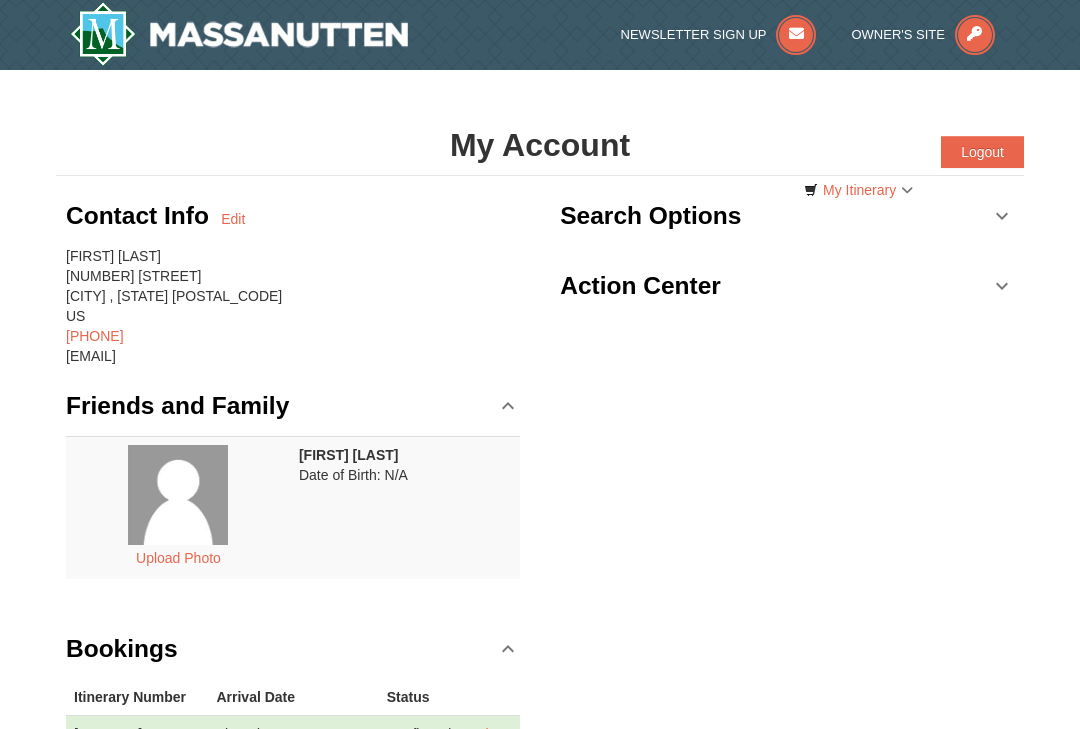 scroll, scrollTop: 1, scrollLeft: 0, axis: vertical 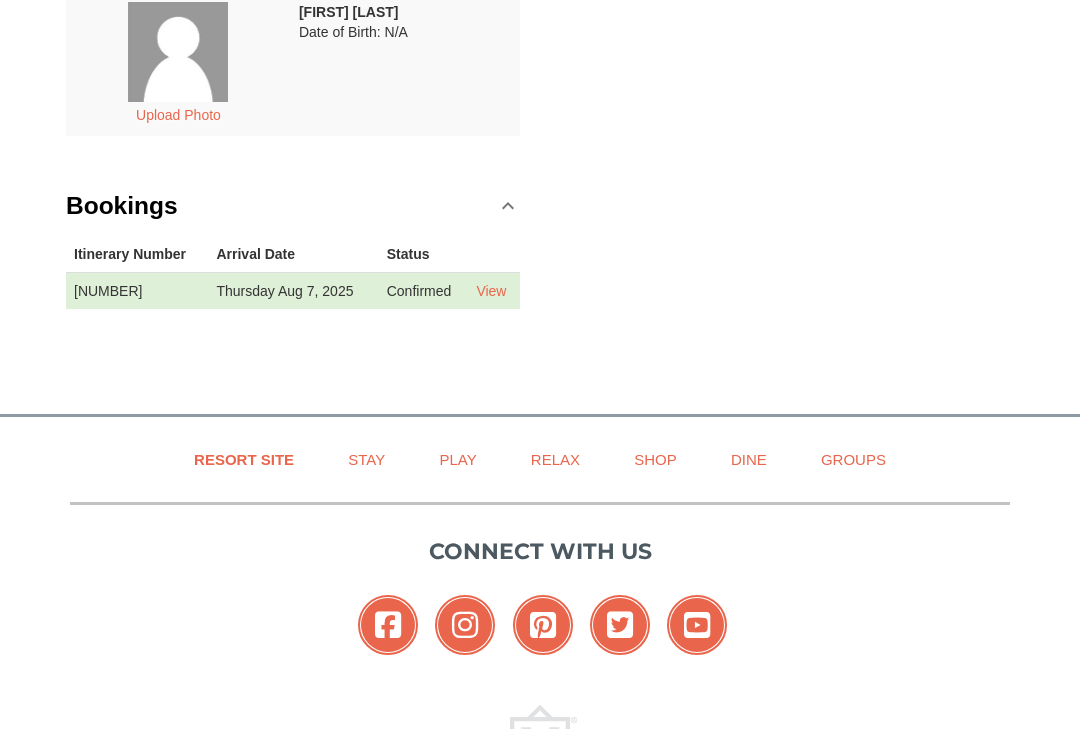 click on "[NUMBER]" at bounding box center (137, 290) 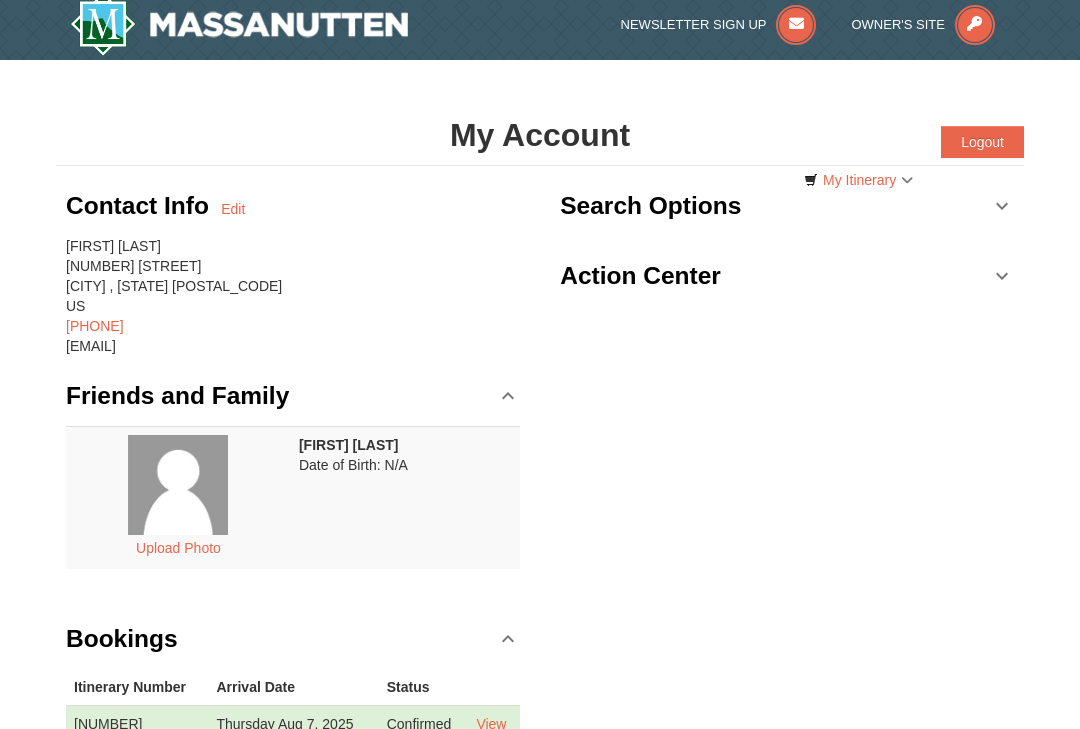 scroll, scrollTop: 0, scrollLeft: 0, axis: both 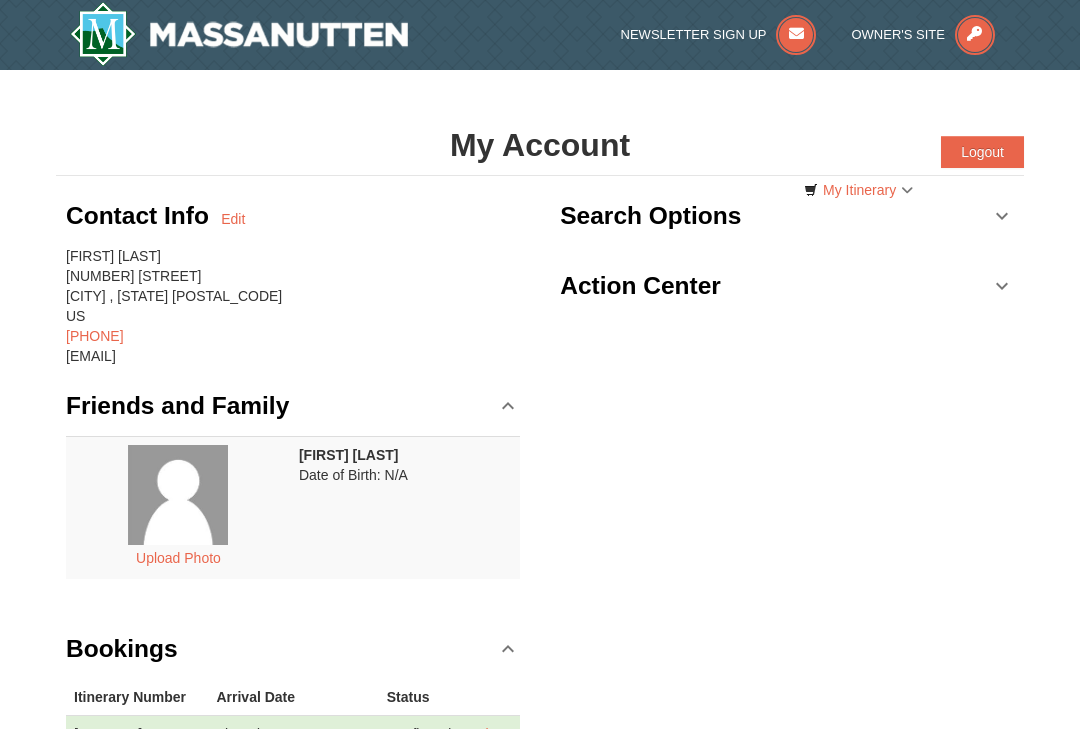 click on "Logout" at bounding box center [982, 152] 